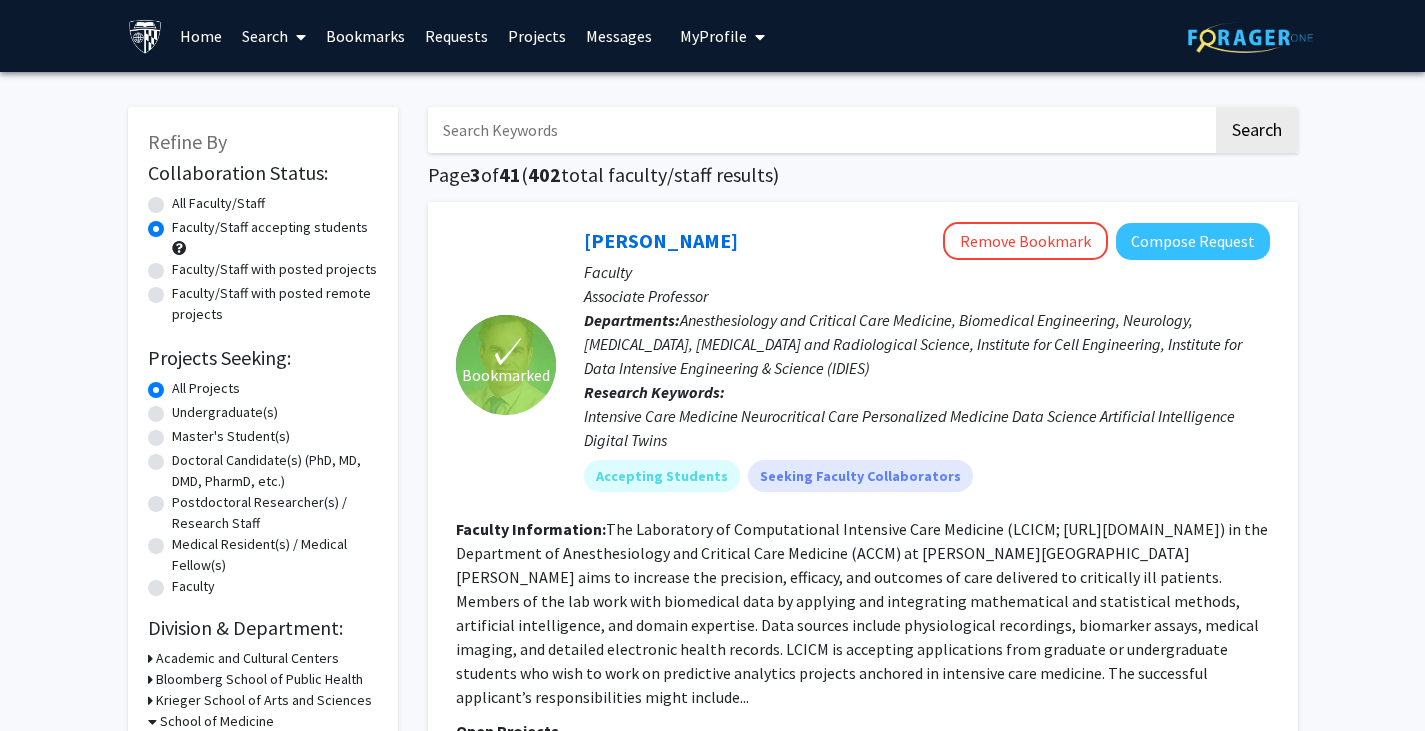 scroll, scrollTop: 2024, scrollLeft: 0, axis: vertical 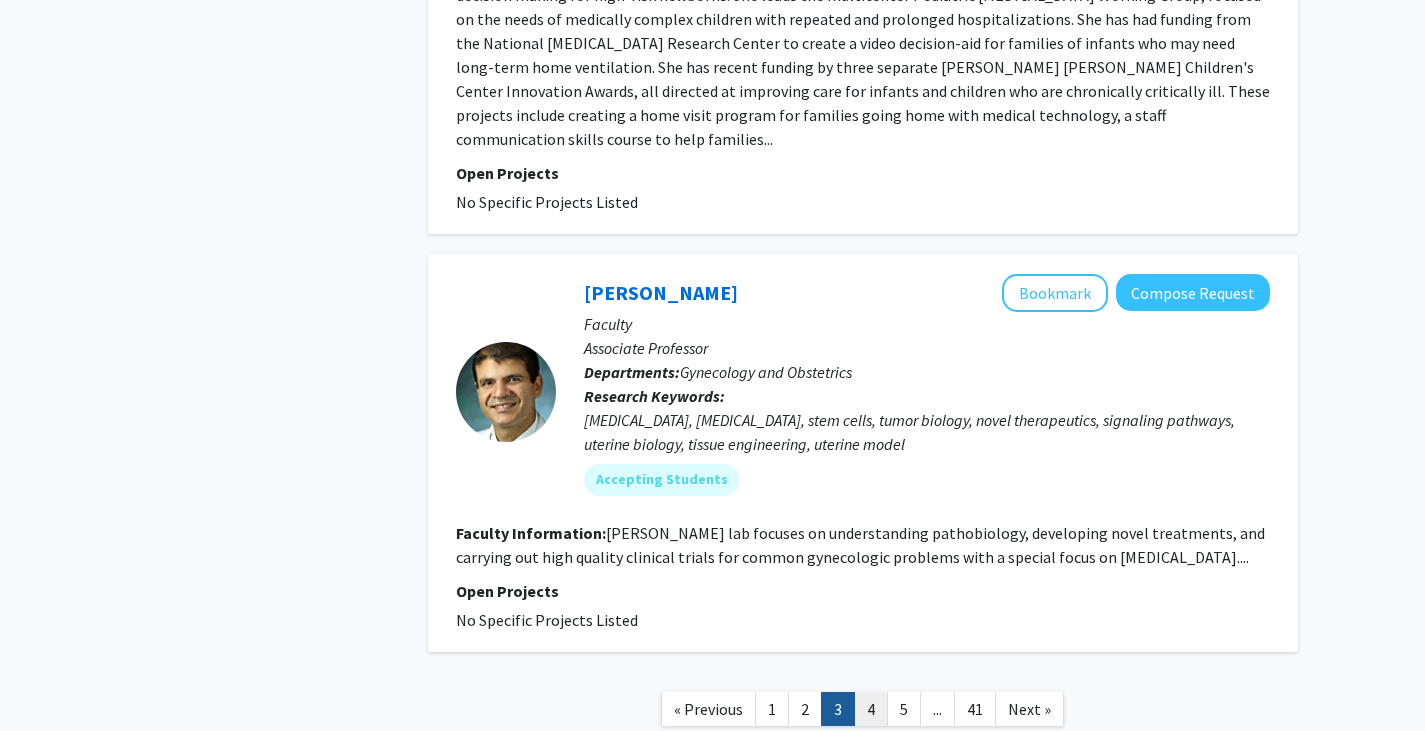 click on "4" 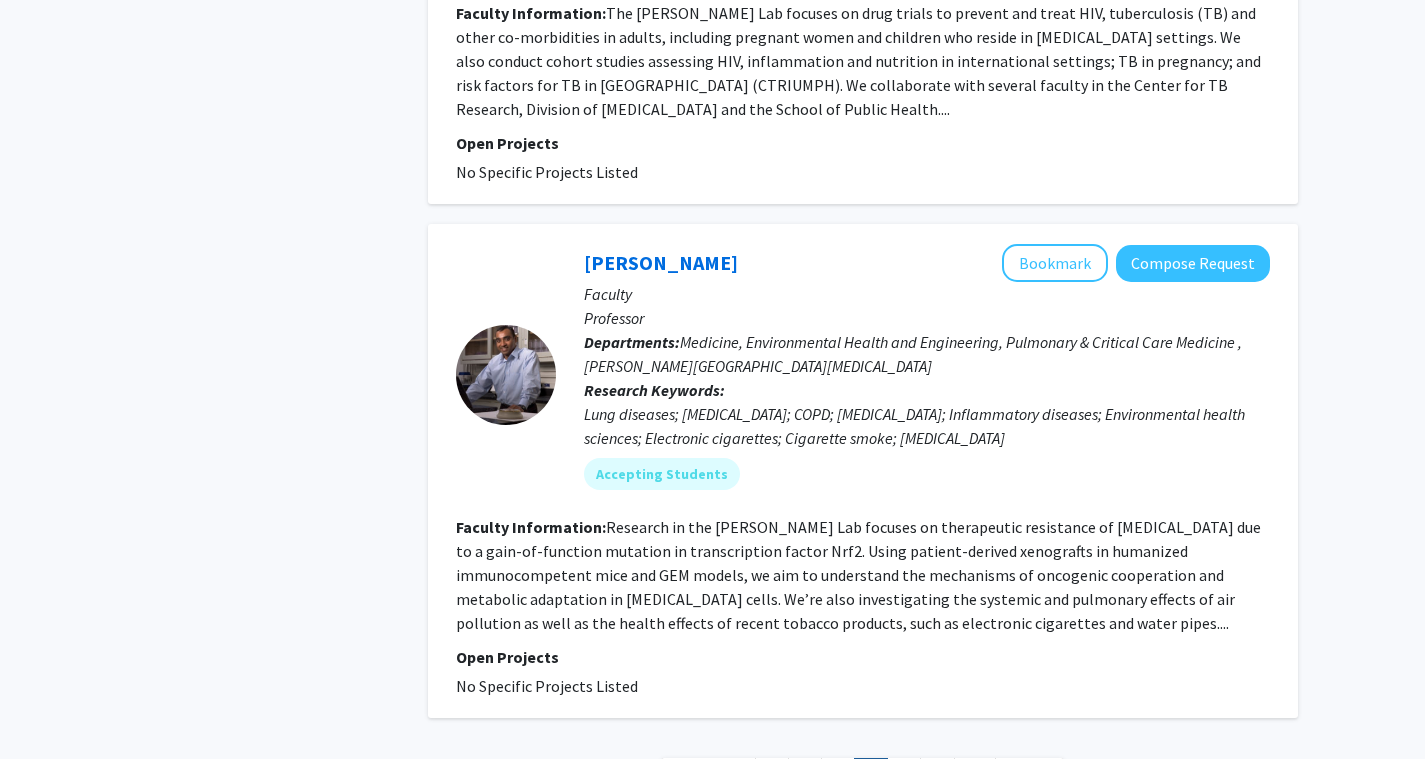 scroll, scrollTop: 5088, scrollLeft: 0, axis: vertical 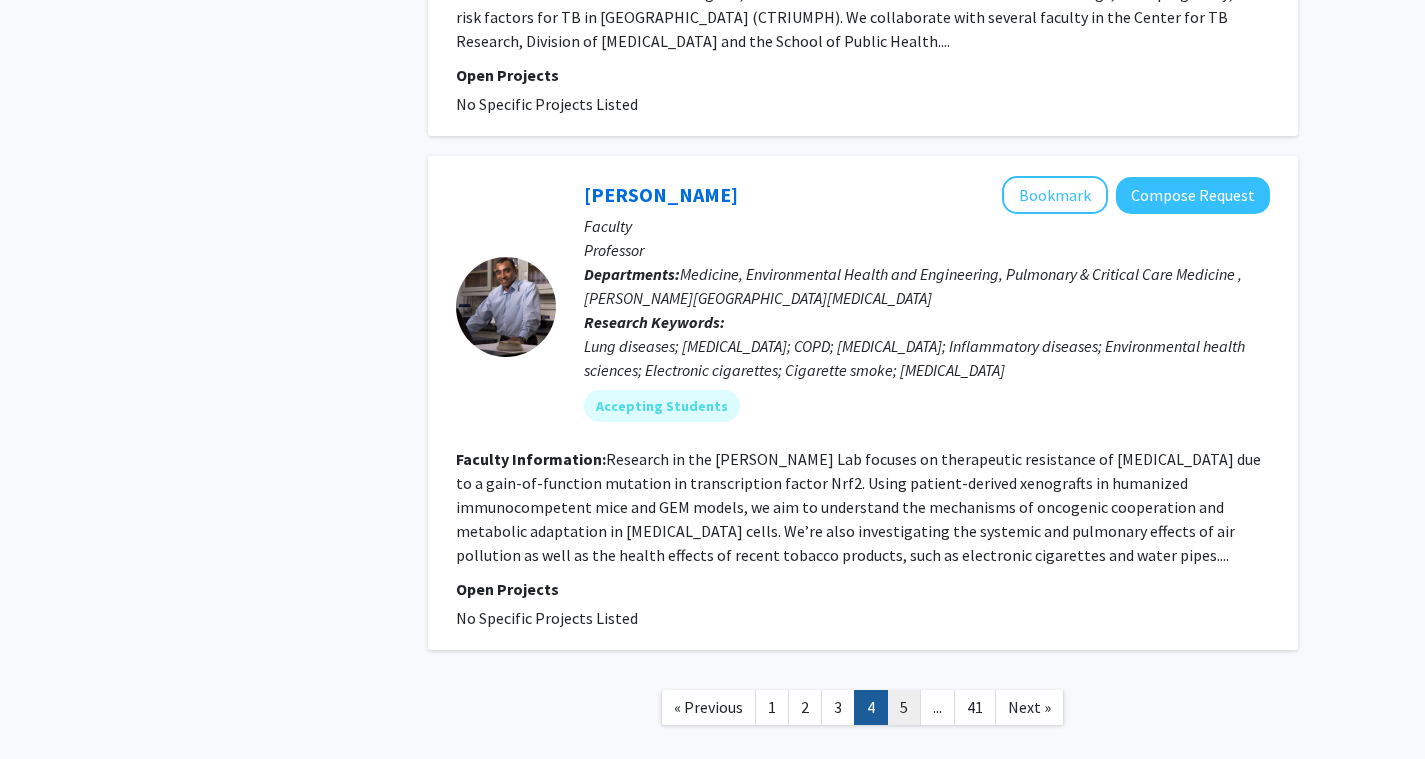 click on "5" 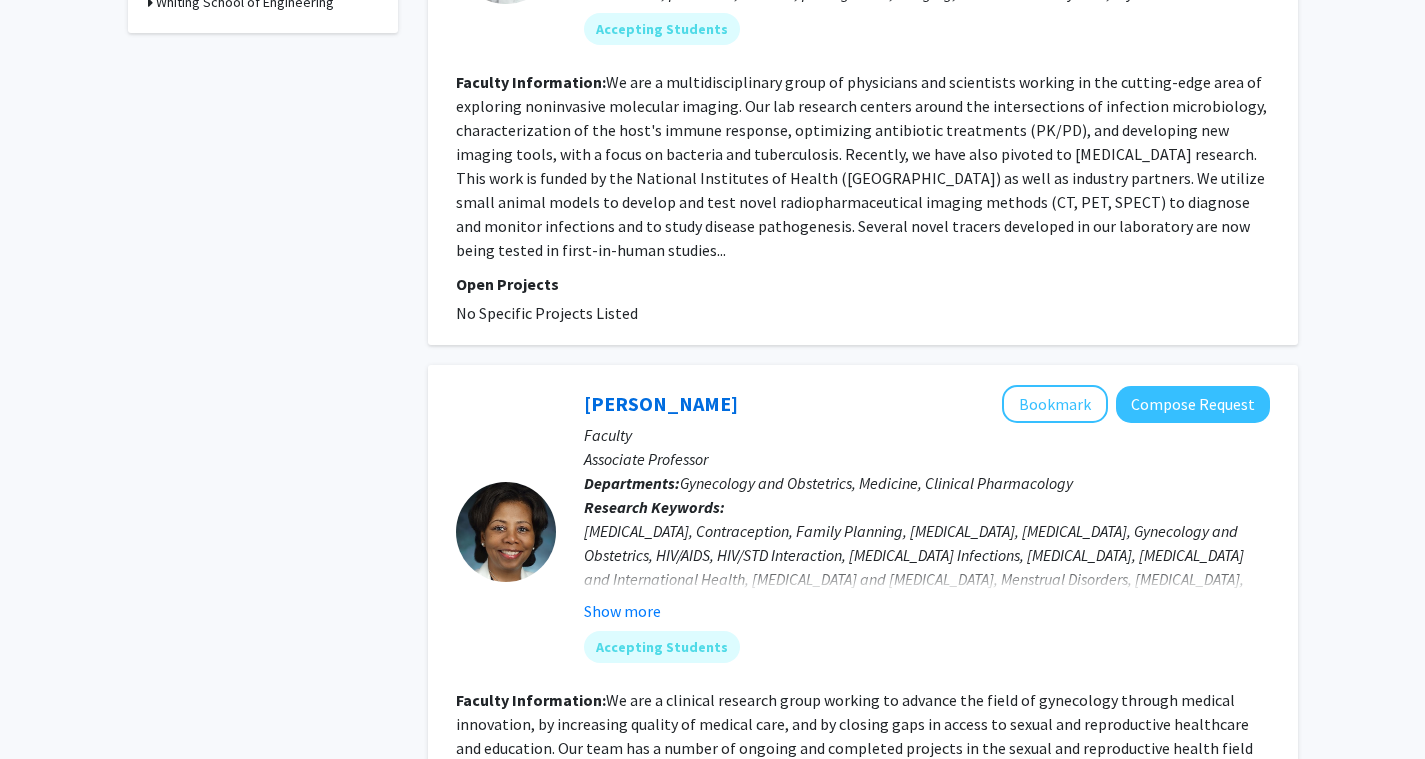 scroll, scrollTop: 1239, scrollLeft: 0, axis: vertical 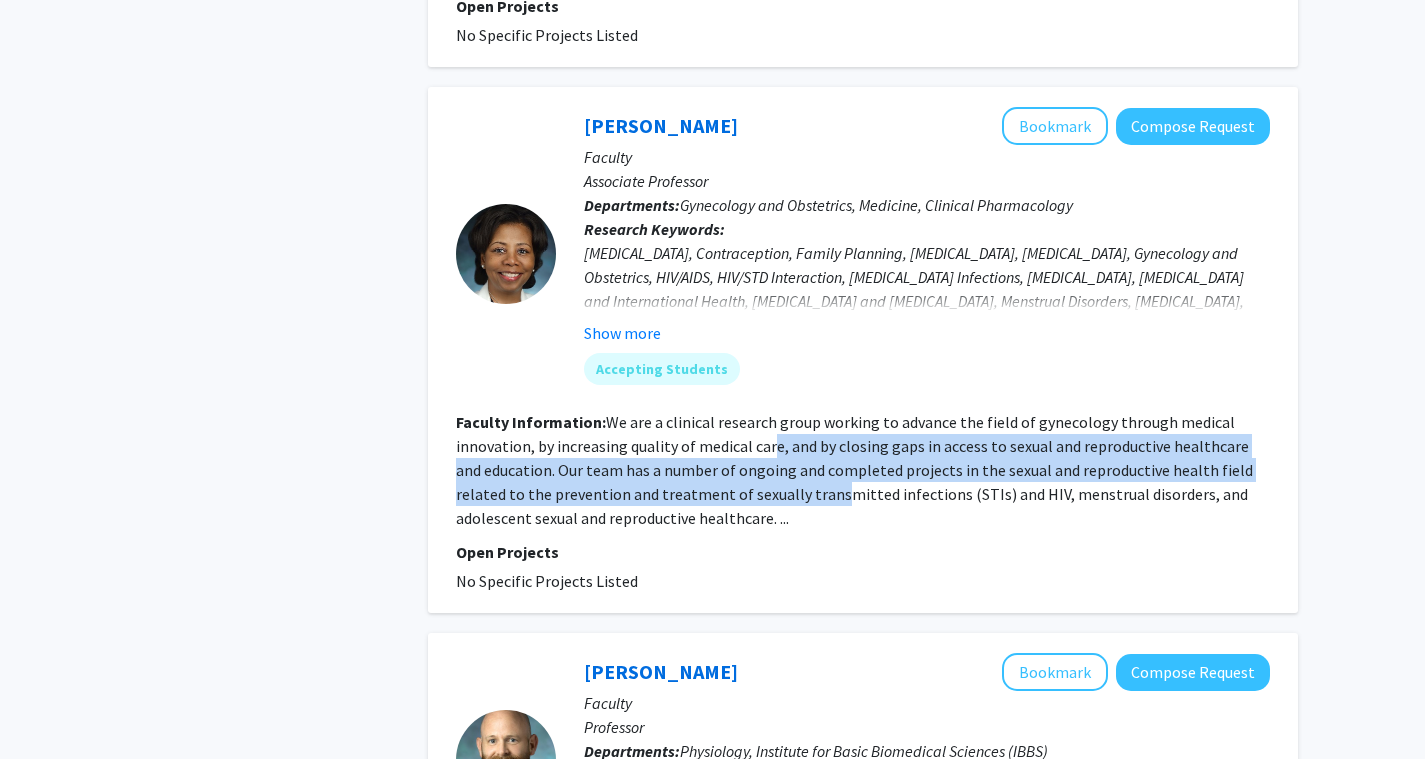 drag, startPoint x: 768, startPoint y: 363, endPoint x: 785, endPoint y: 420, distance: 59.48109 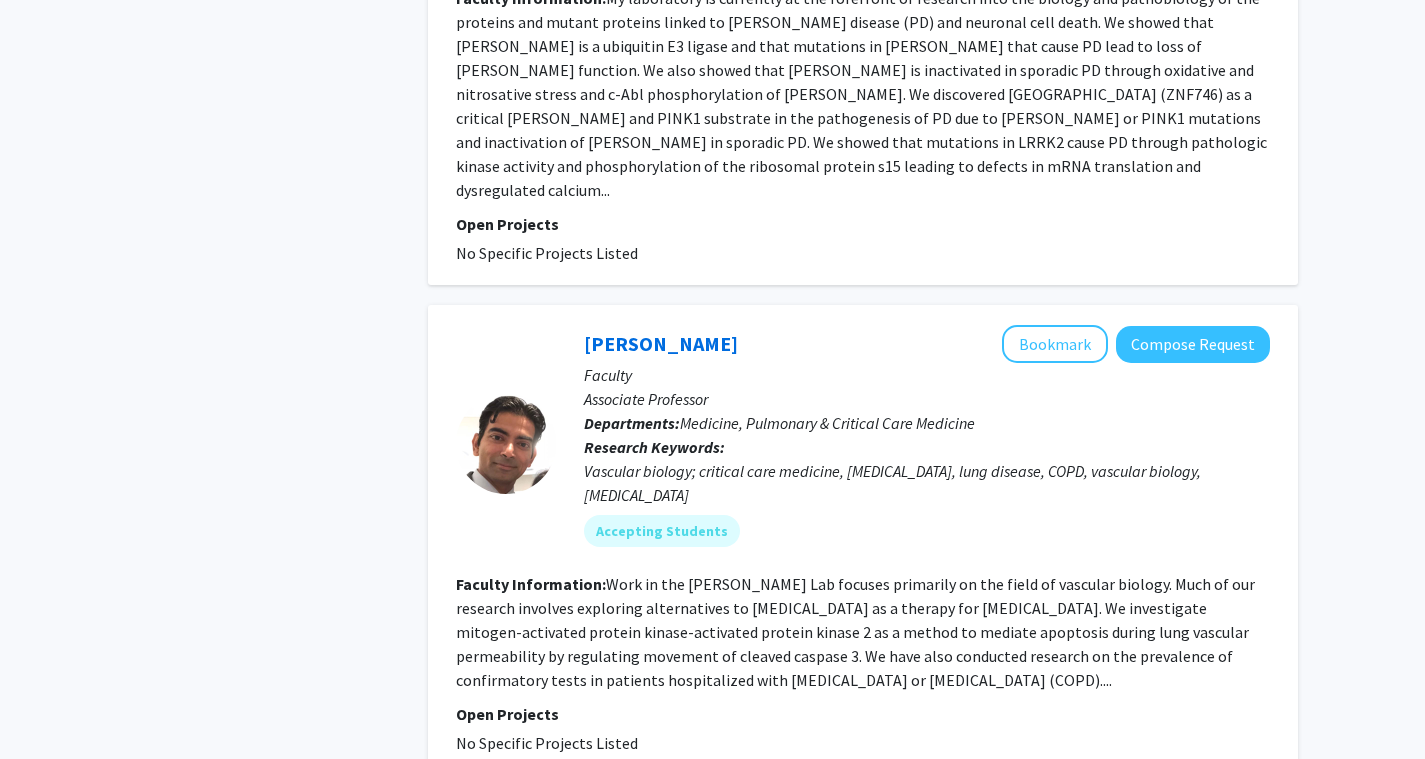 scroll, scrollTop: 4914, scrollLeft: 0, axis: vertical 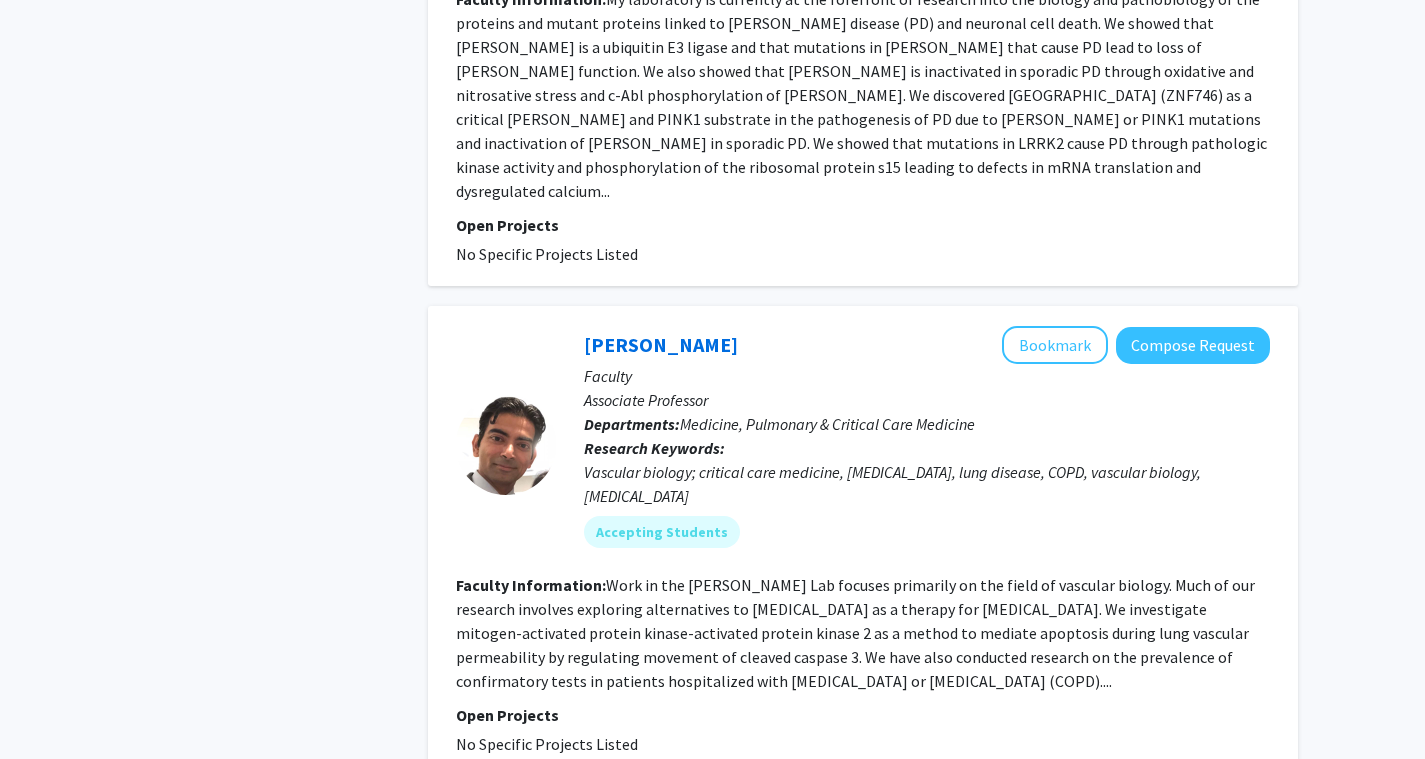 click on "6" 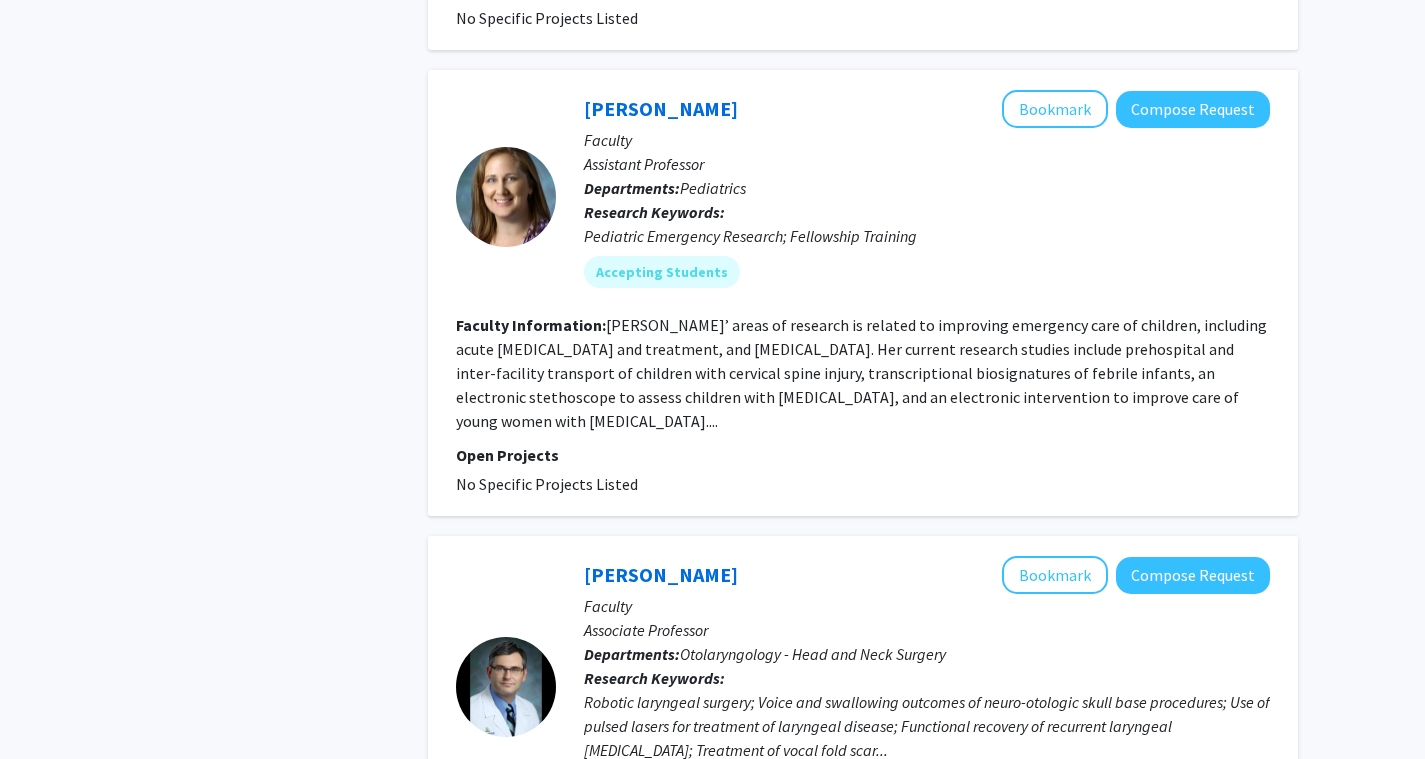 scroll, scrollTop: 2871, scrollLeft: 0, axis: vertical 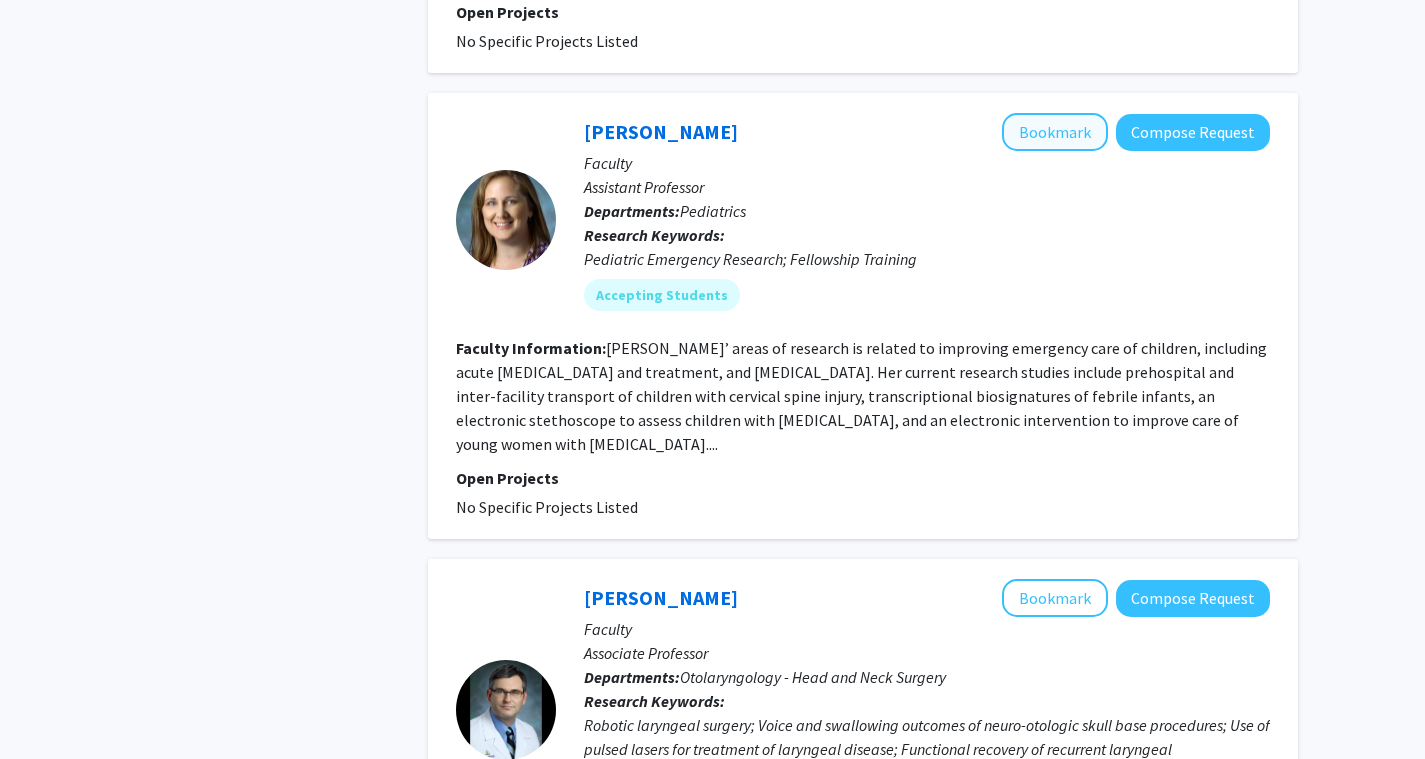 click on "Bookmark" 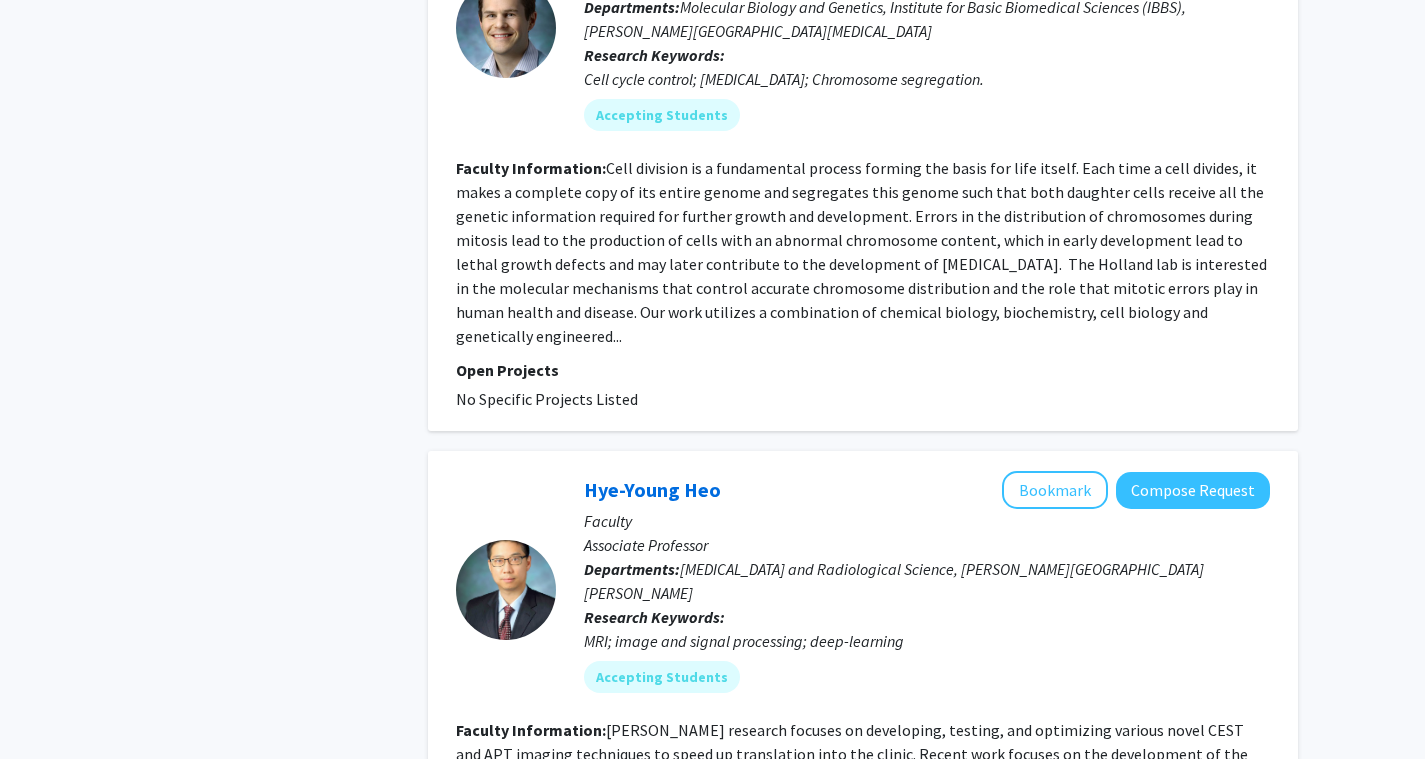 scroll, scrollTop: 4681, scrollLeft: 0, axis: vertical 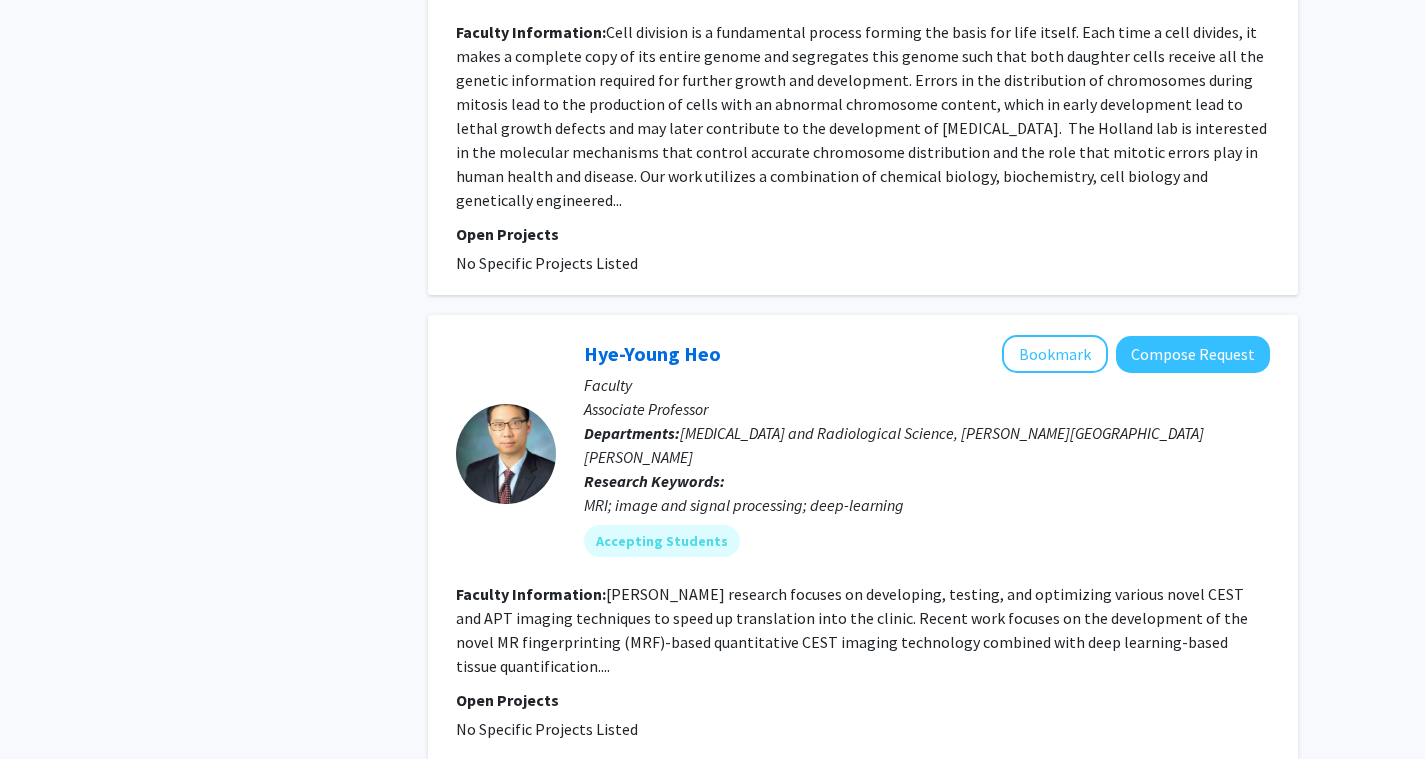 click on "7" 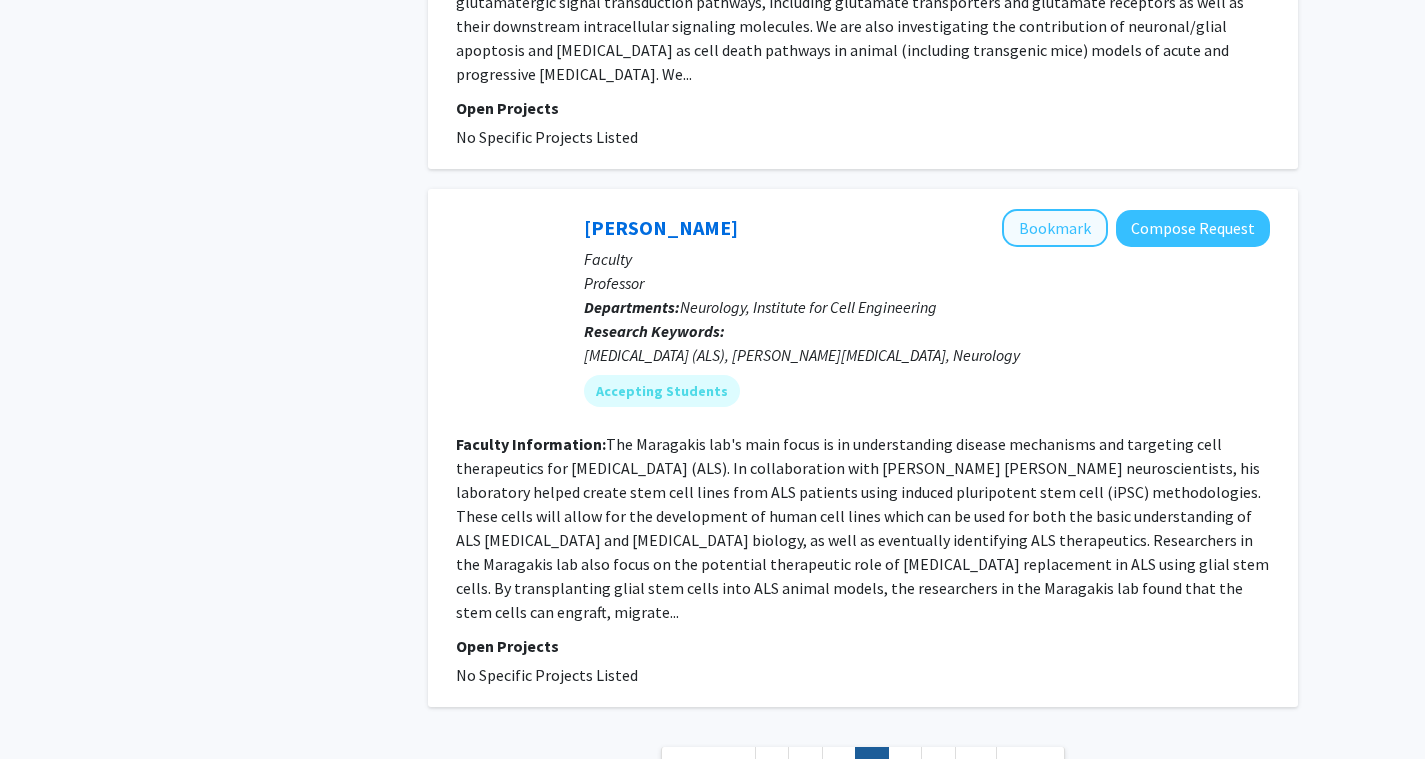scroll, scrollTop: 4933, scrollLeft: 0, axis: vertical 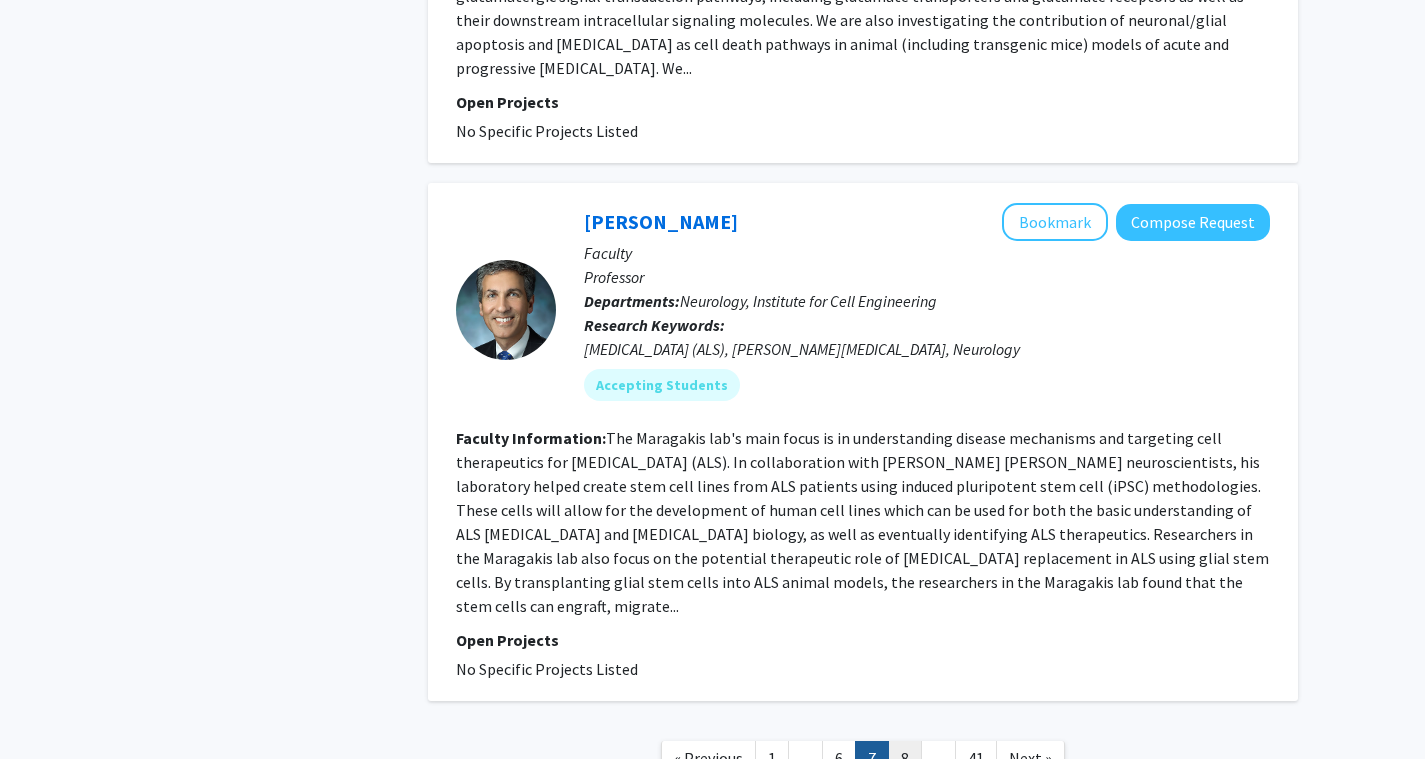 click on "8" 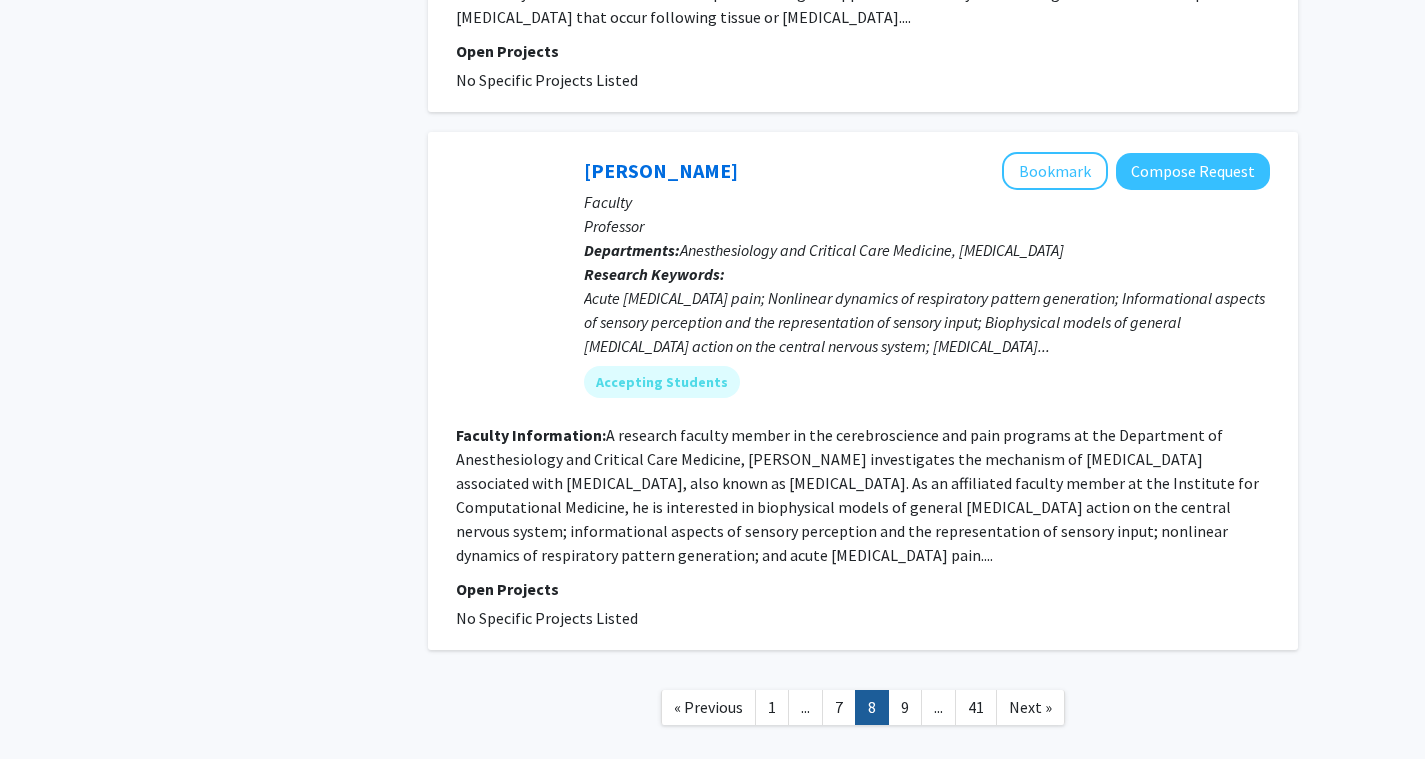 scroll, scrollTop: 4627, scrollLeft: 0, axis: vertical 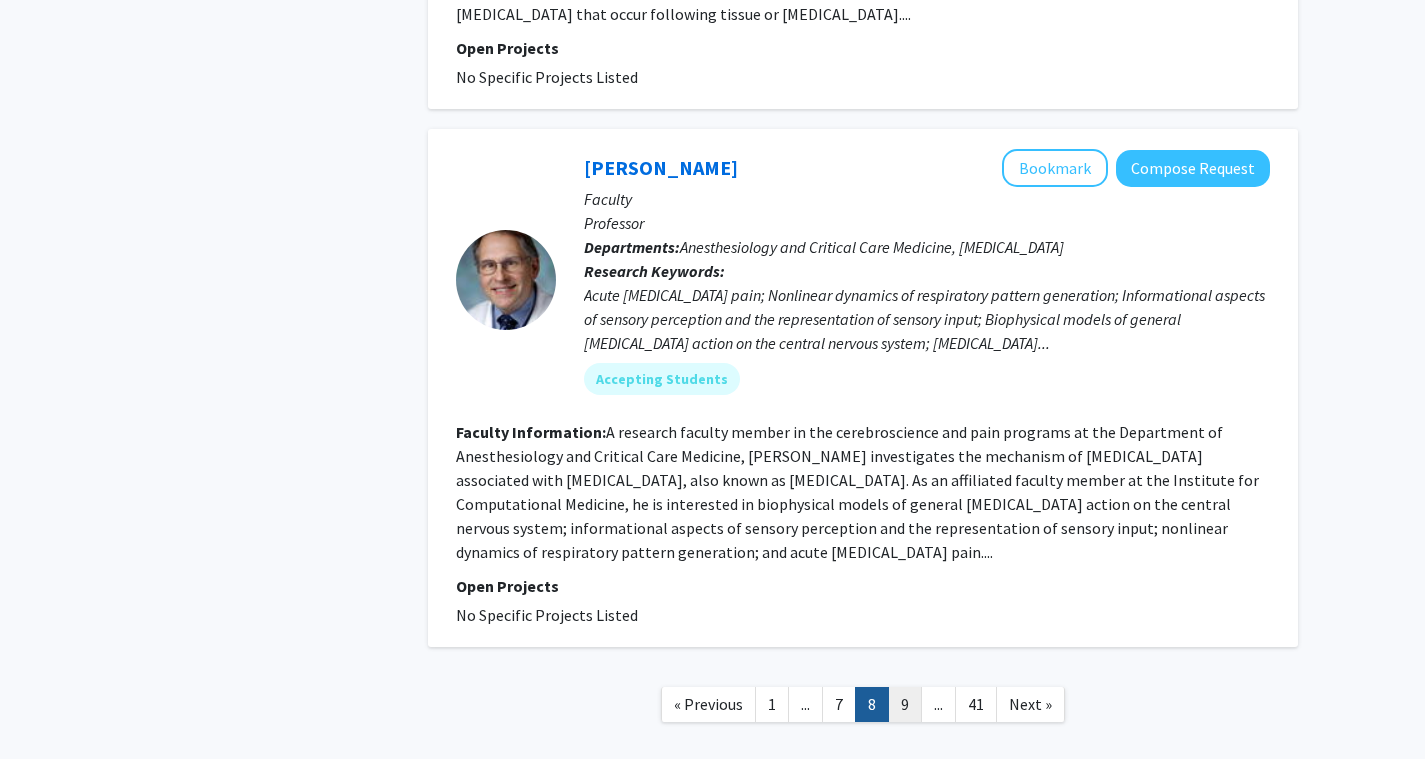 click on "9" 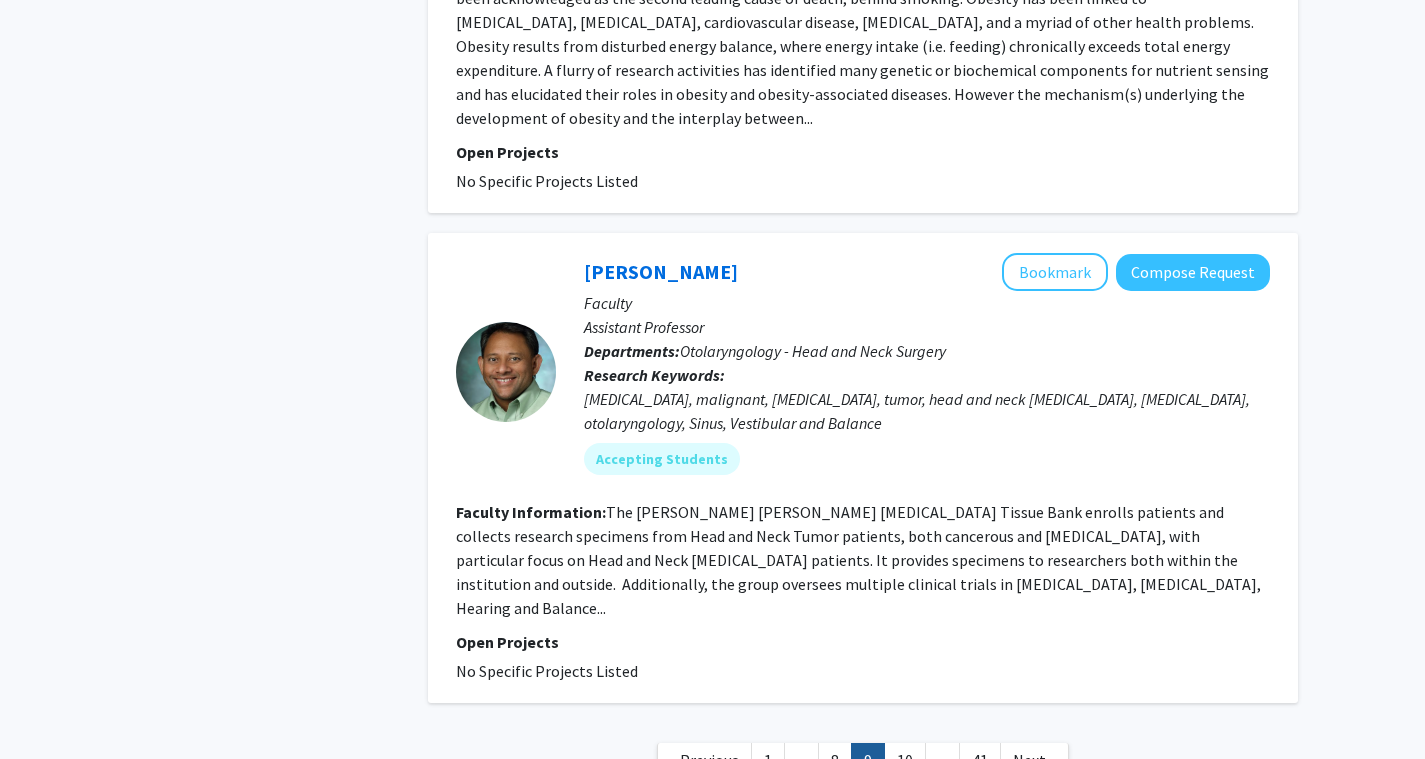 scroll, scrollTop: 4754, scrollLeft: 0, axis: vertical 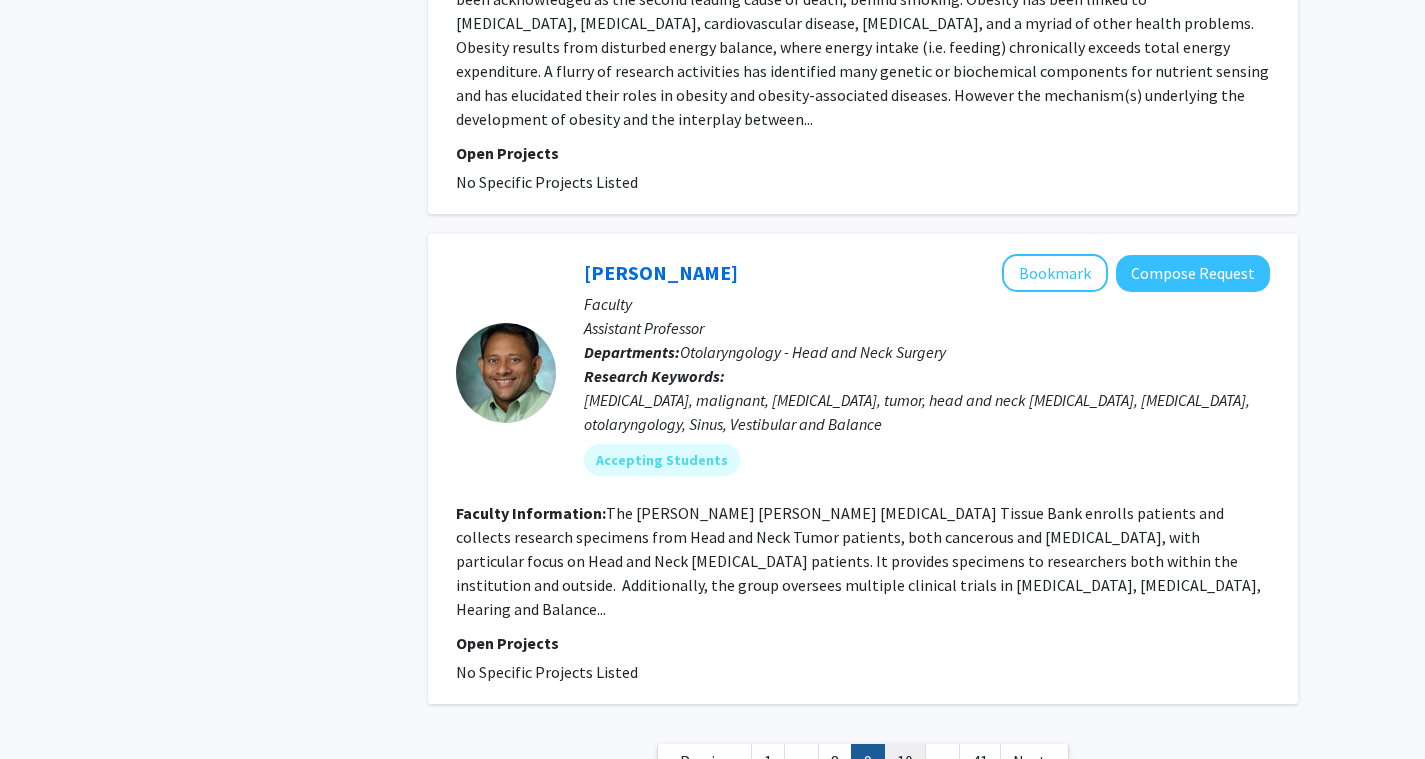 click on "10" 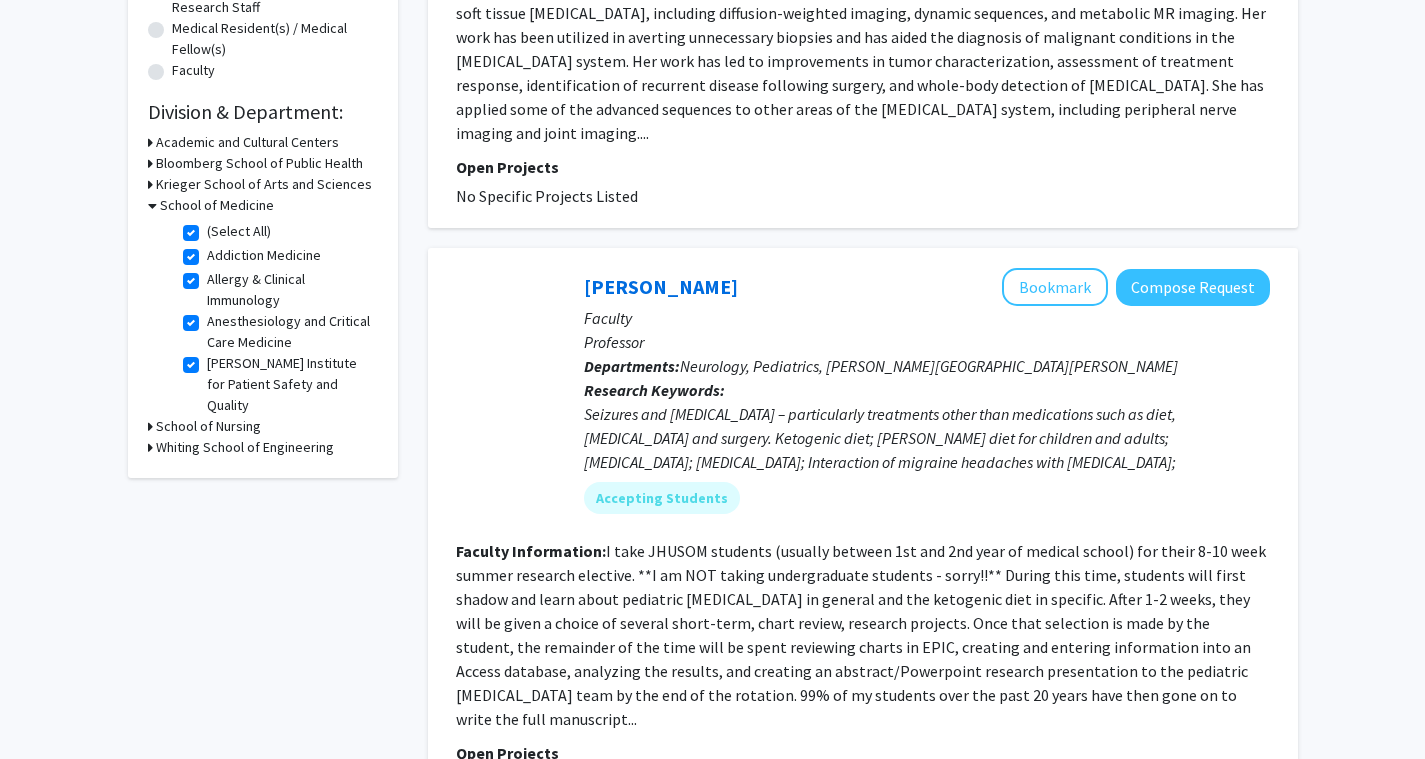 scroll, scrollTop: 572, scrollLeft: 0, axis: vertical 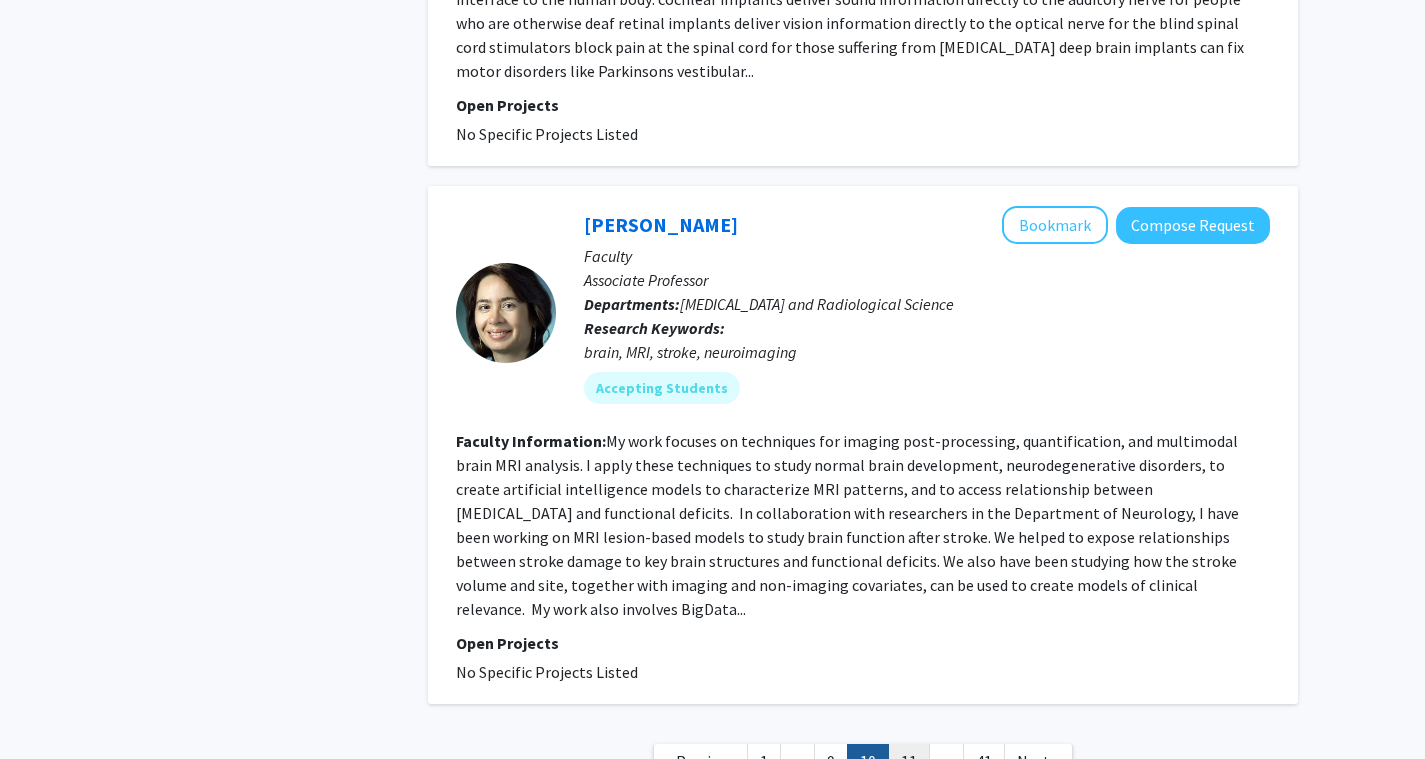 click on "11" 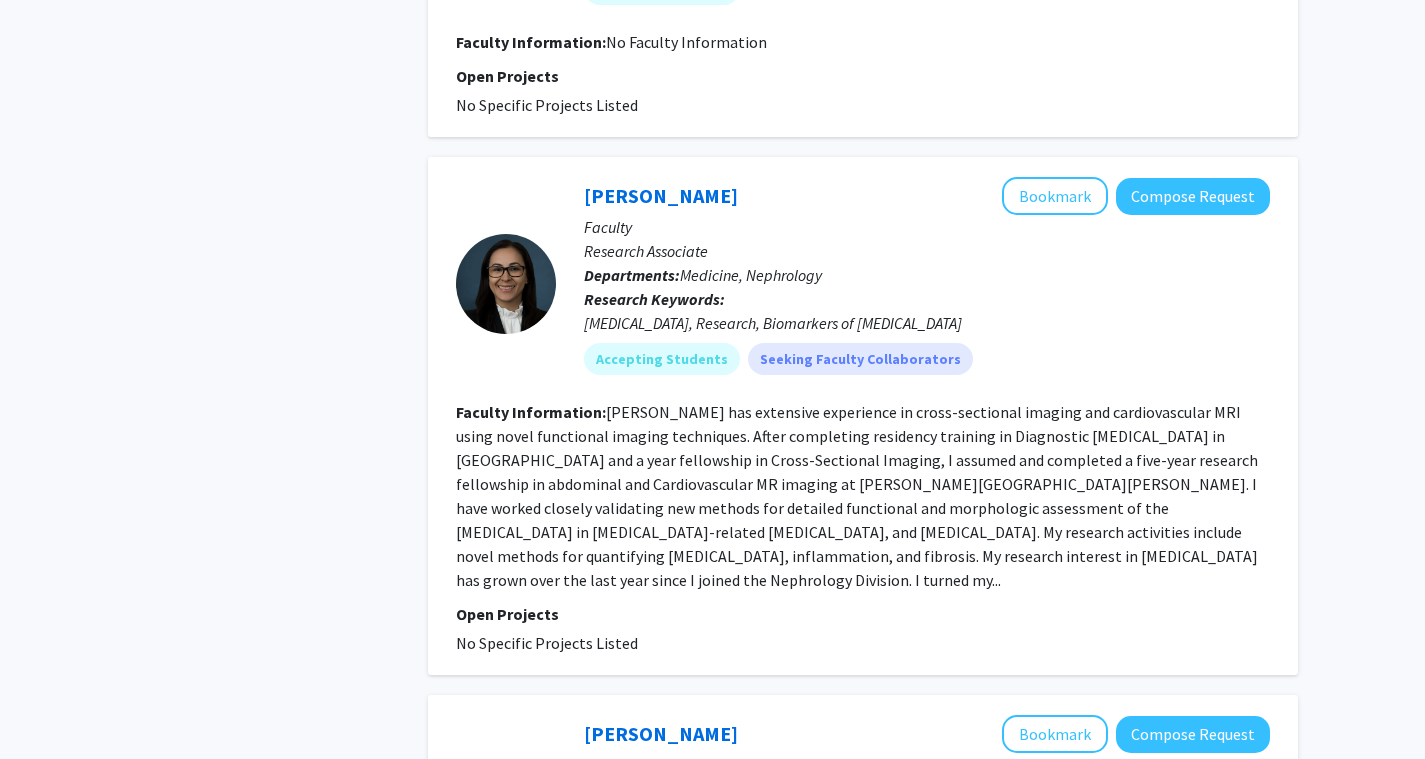 scroll, scrollTop: 4826, scrollLeft: 0, axis: vertical 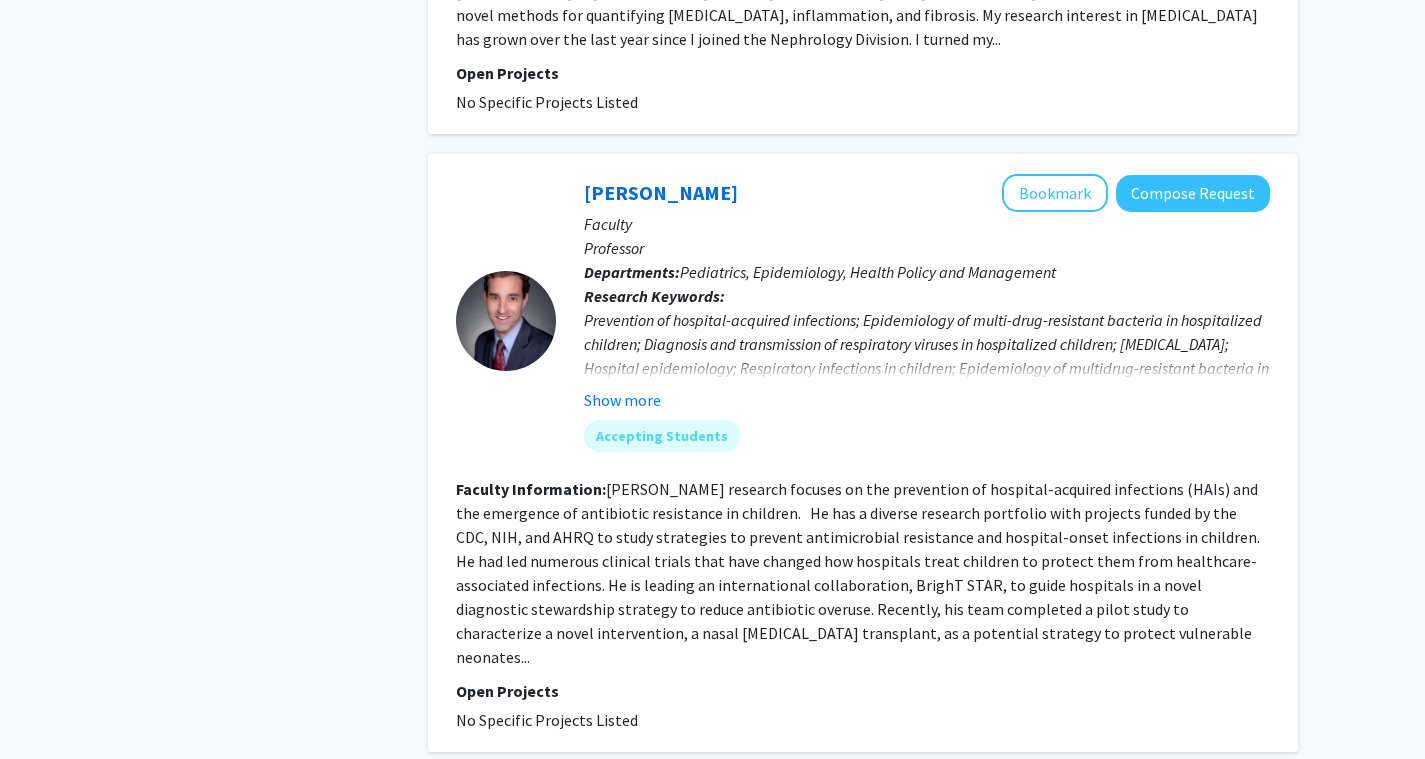 click on "12" 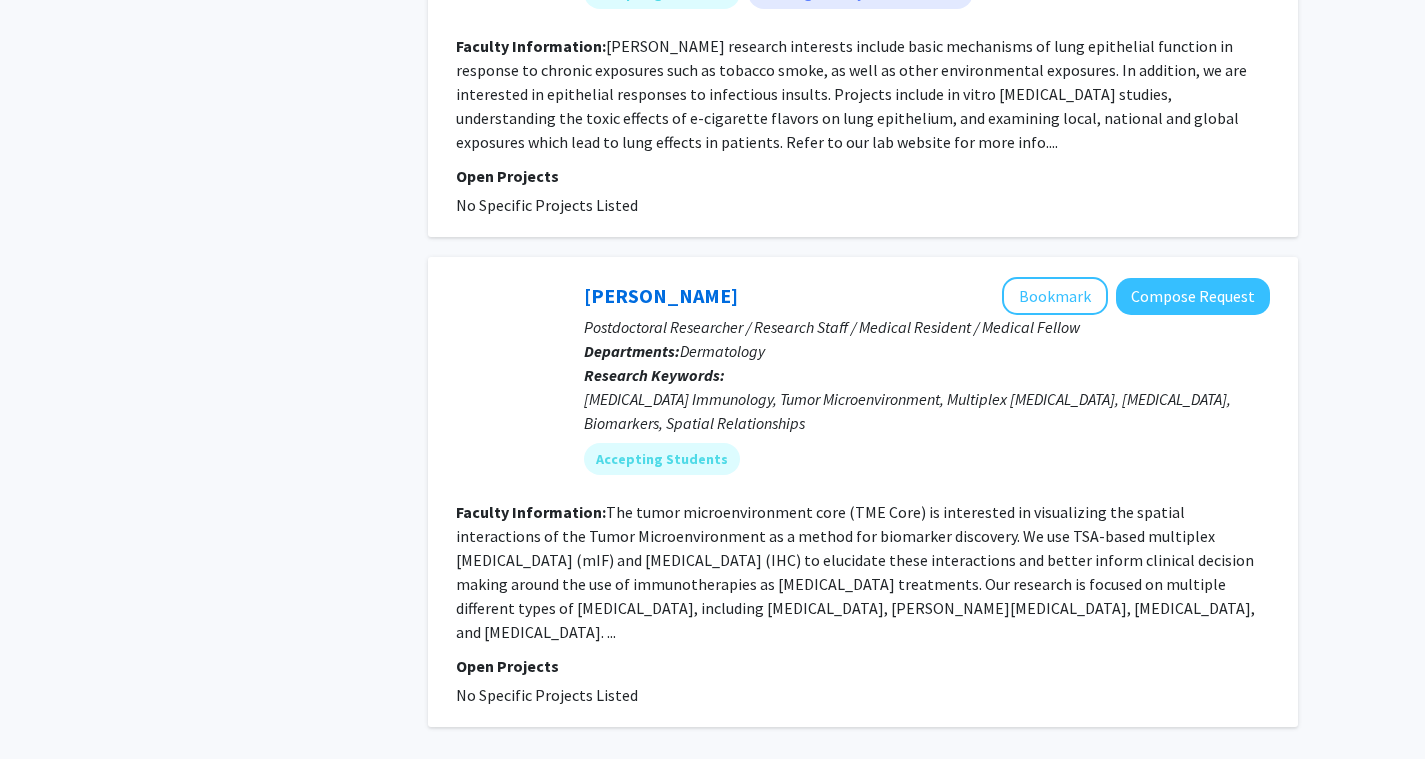 scroll, scrollTop: 4962, scrollLeft: 0, axis: vertical 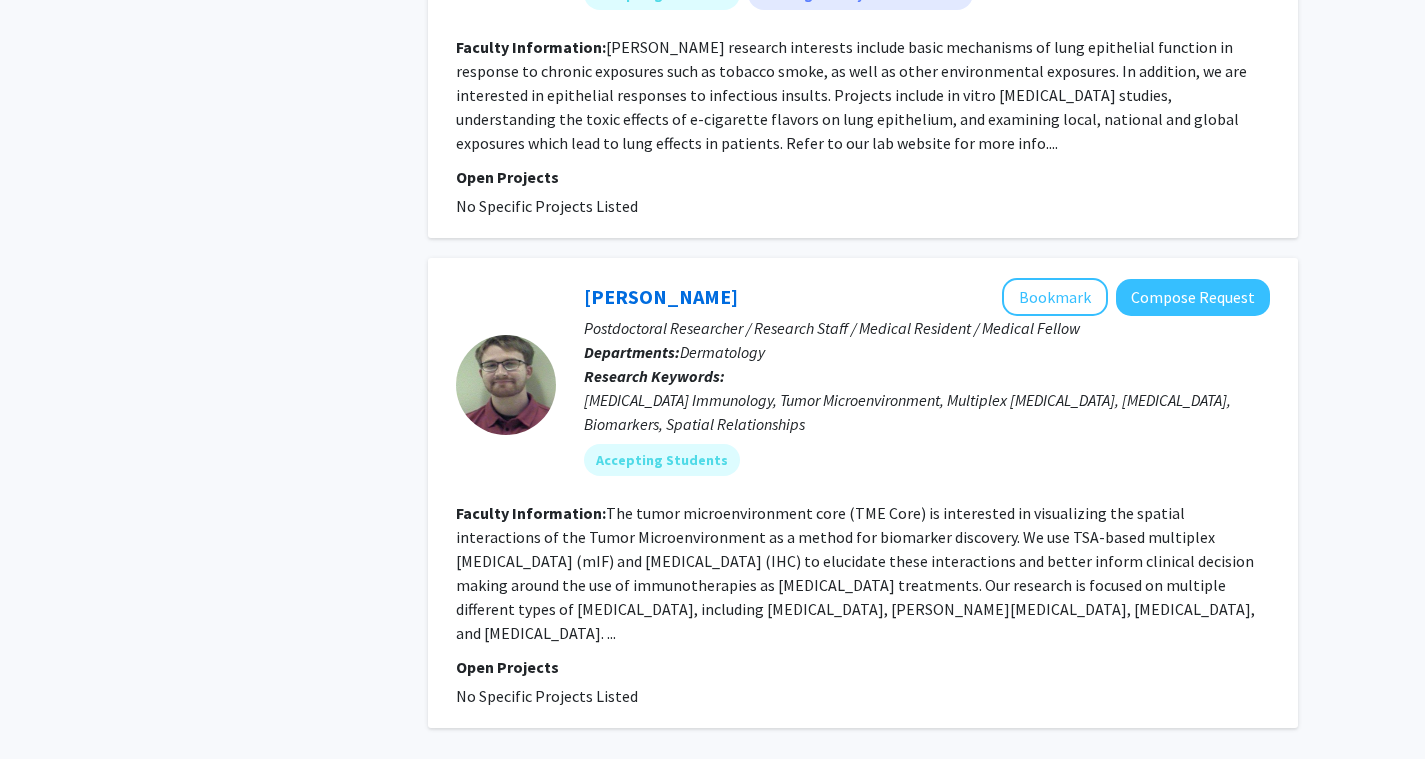 click on "13" 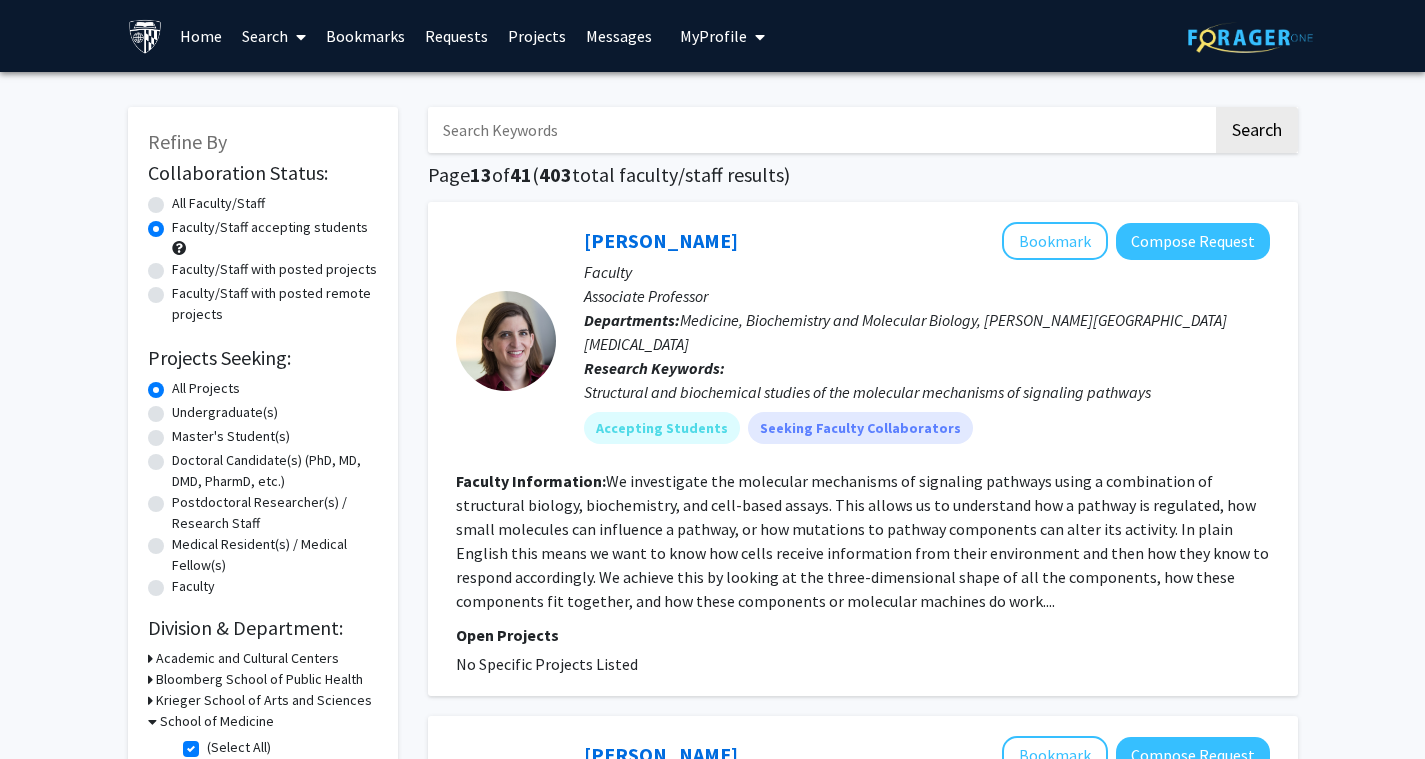 scroll, scrollTop: 0, scrollLeft: 0, axis: both 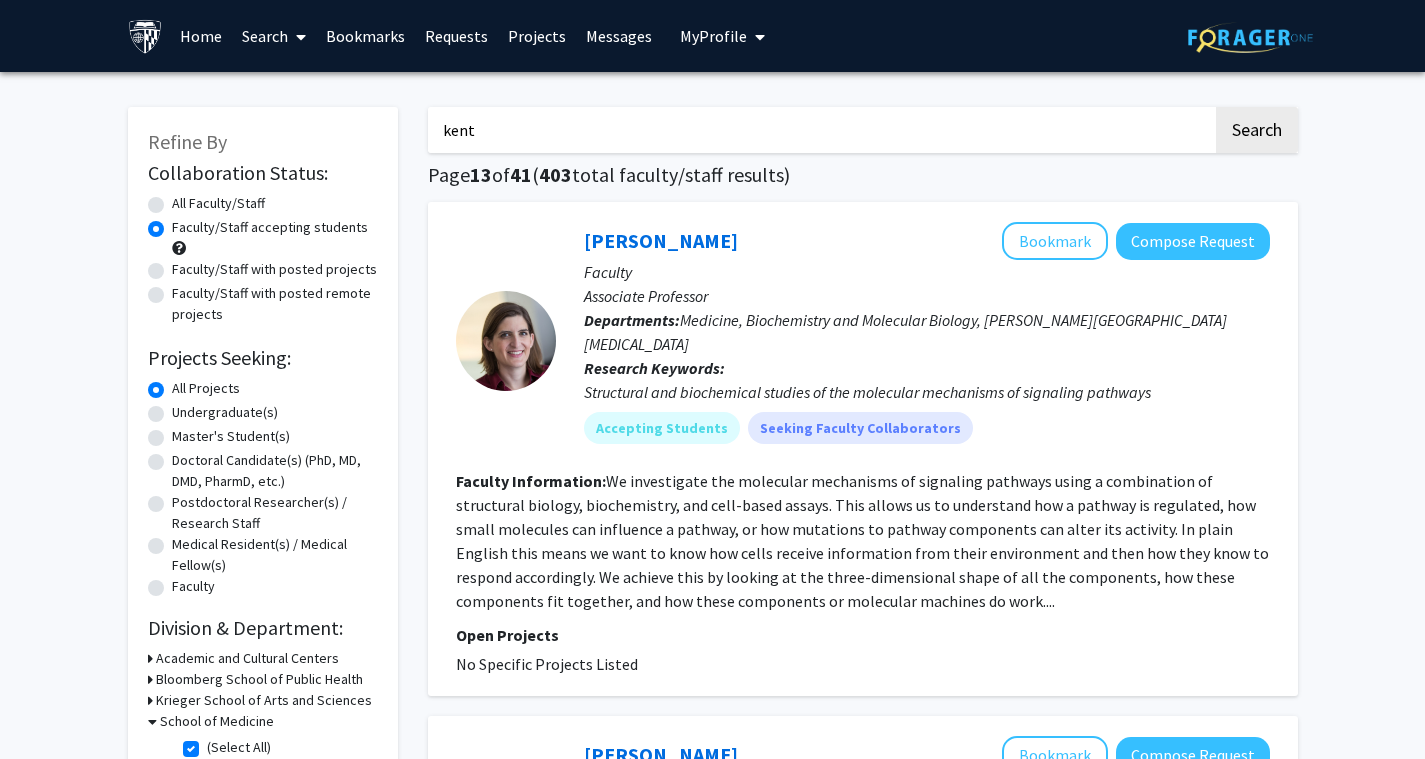type on "kent" 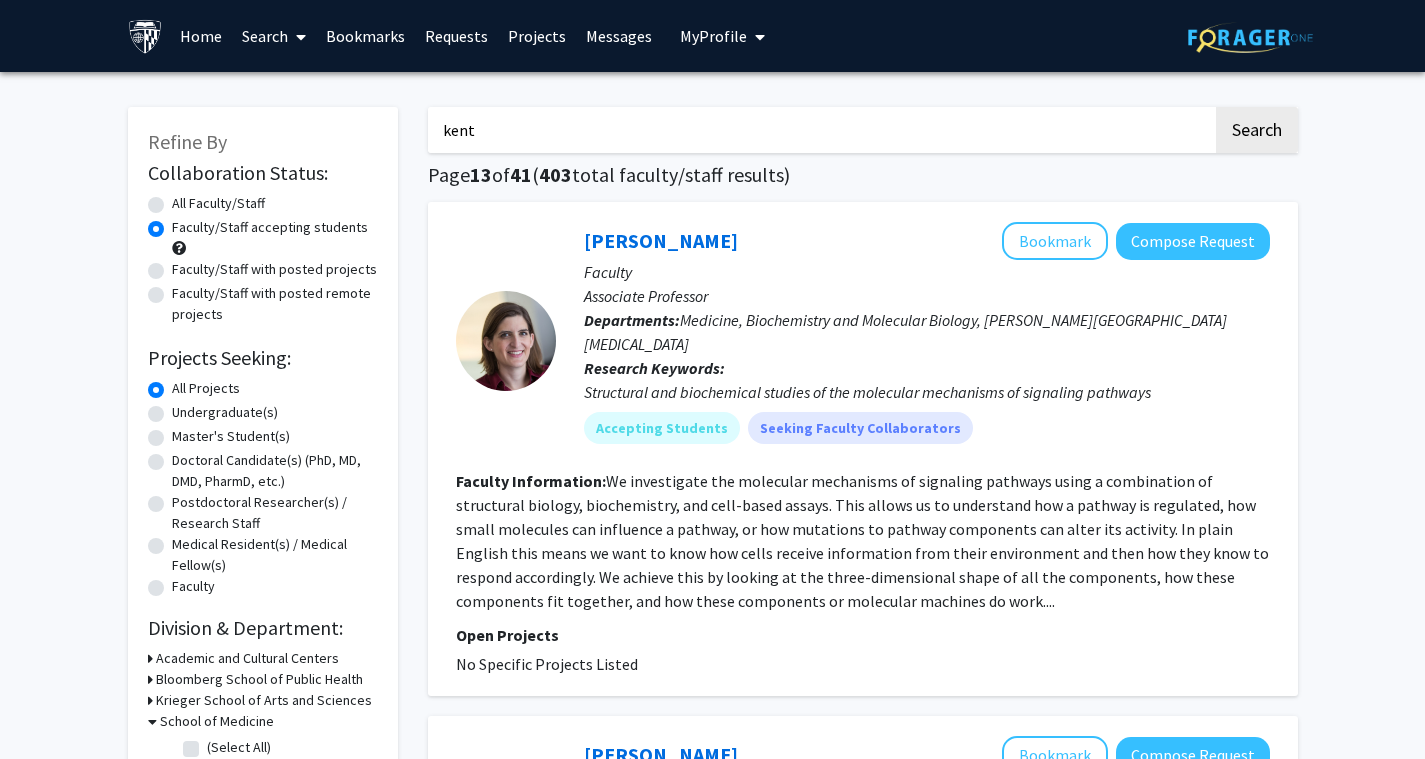 radio on "true" 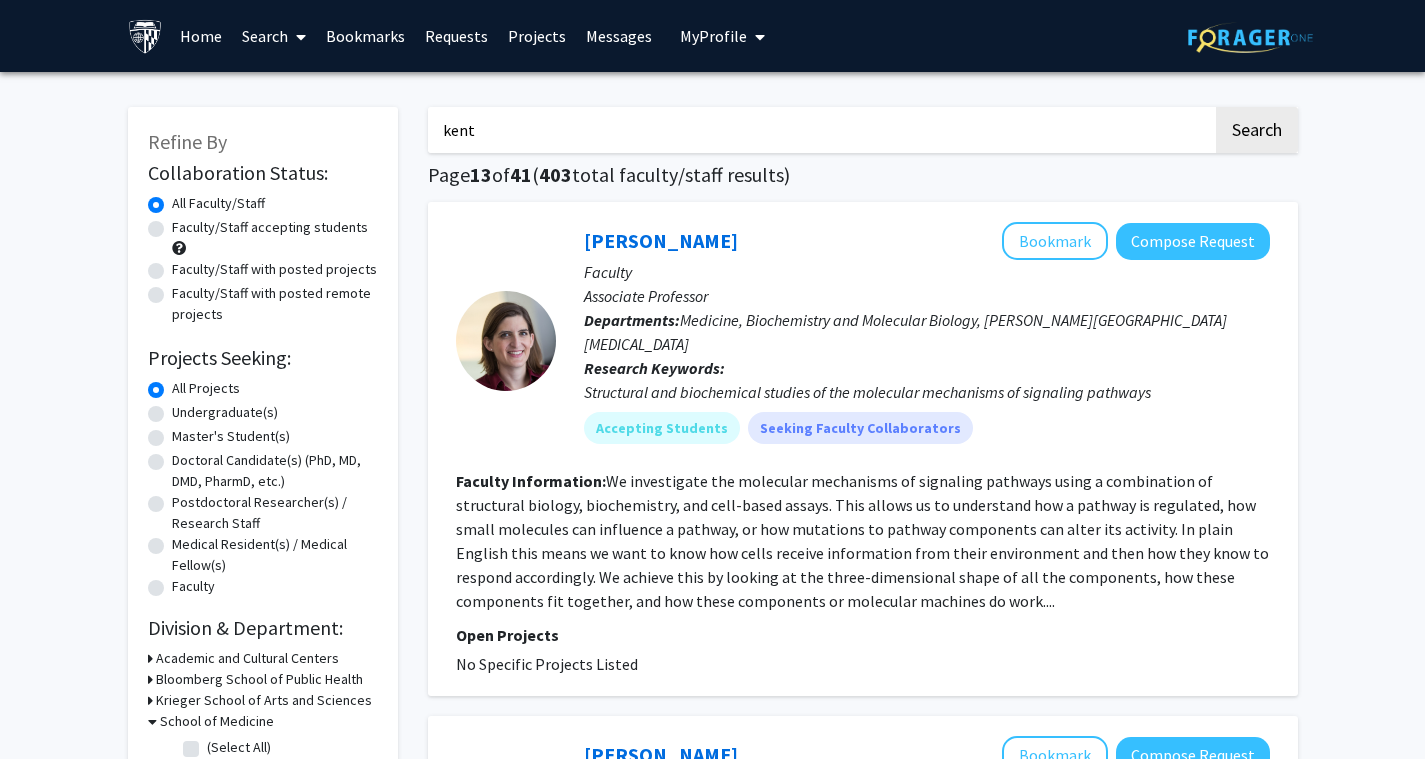checkbox on "false" 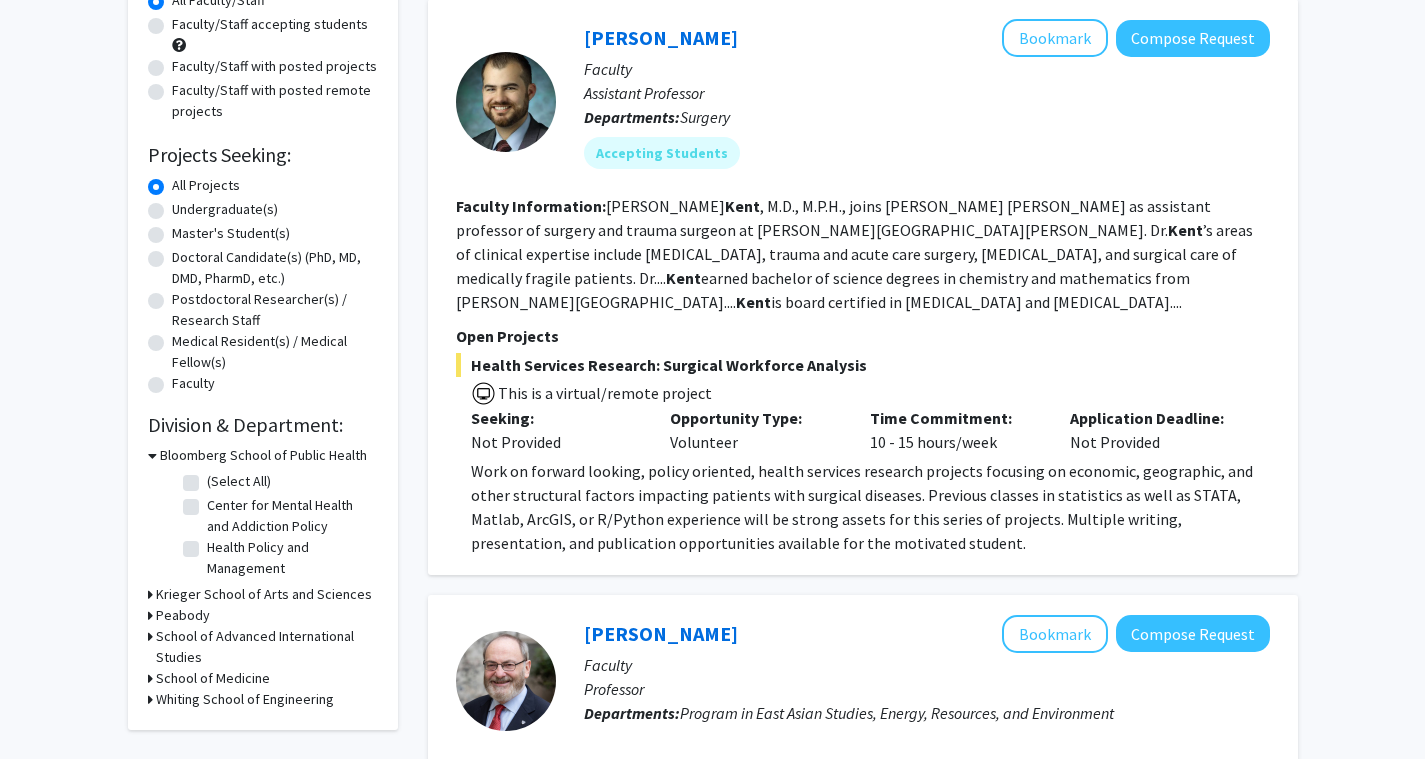 scroll, scrollTop: 217, scrollLeft: 0, axis: vertical 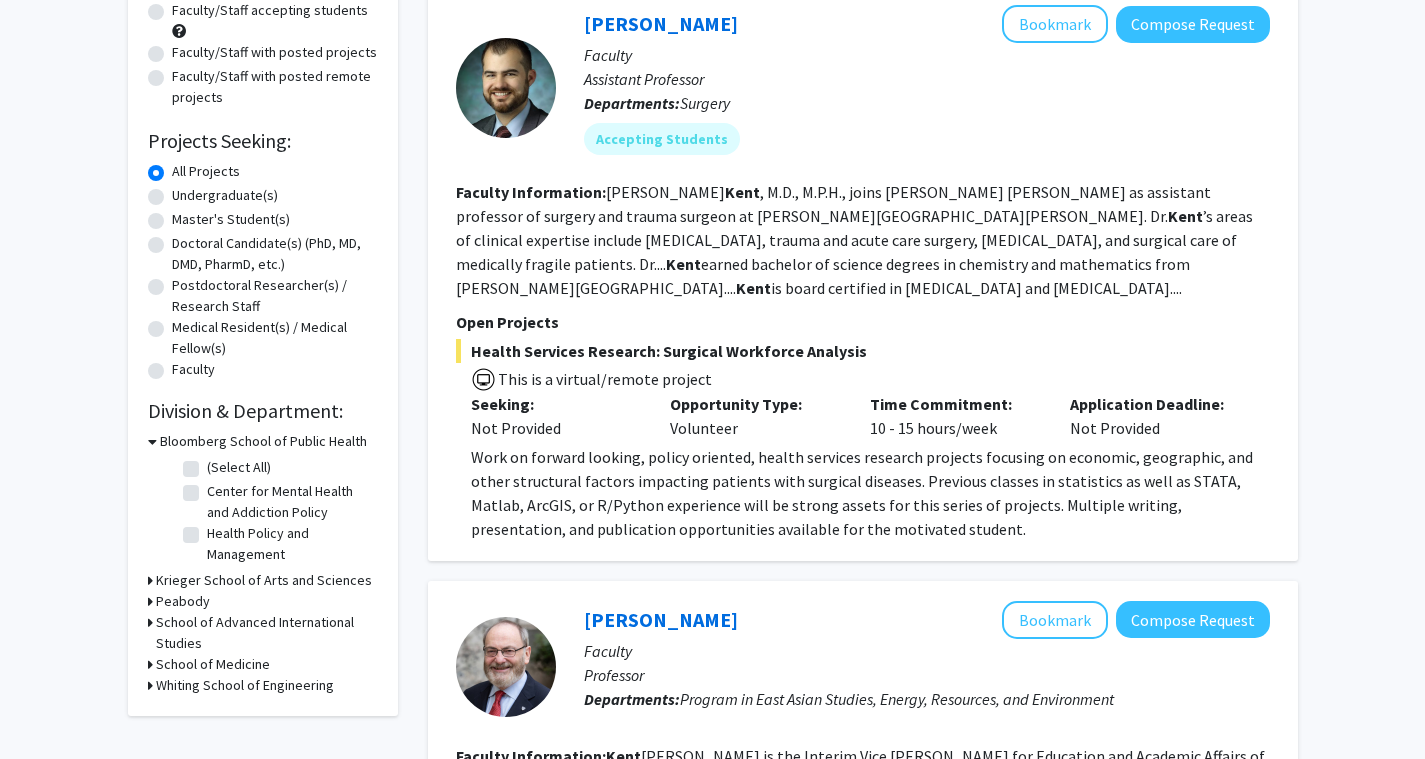click on "Health Services Research:  Surgical Workforce Analysis" 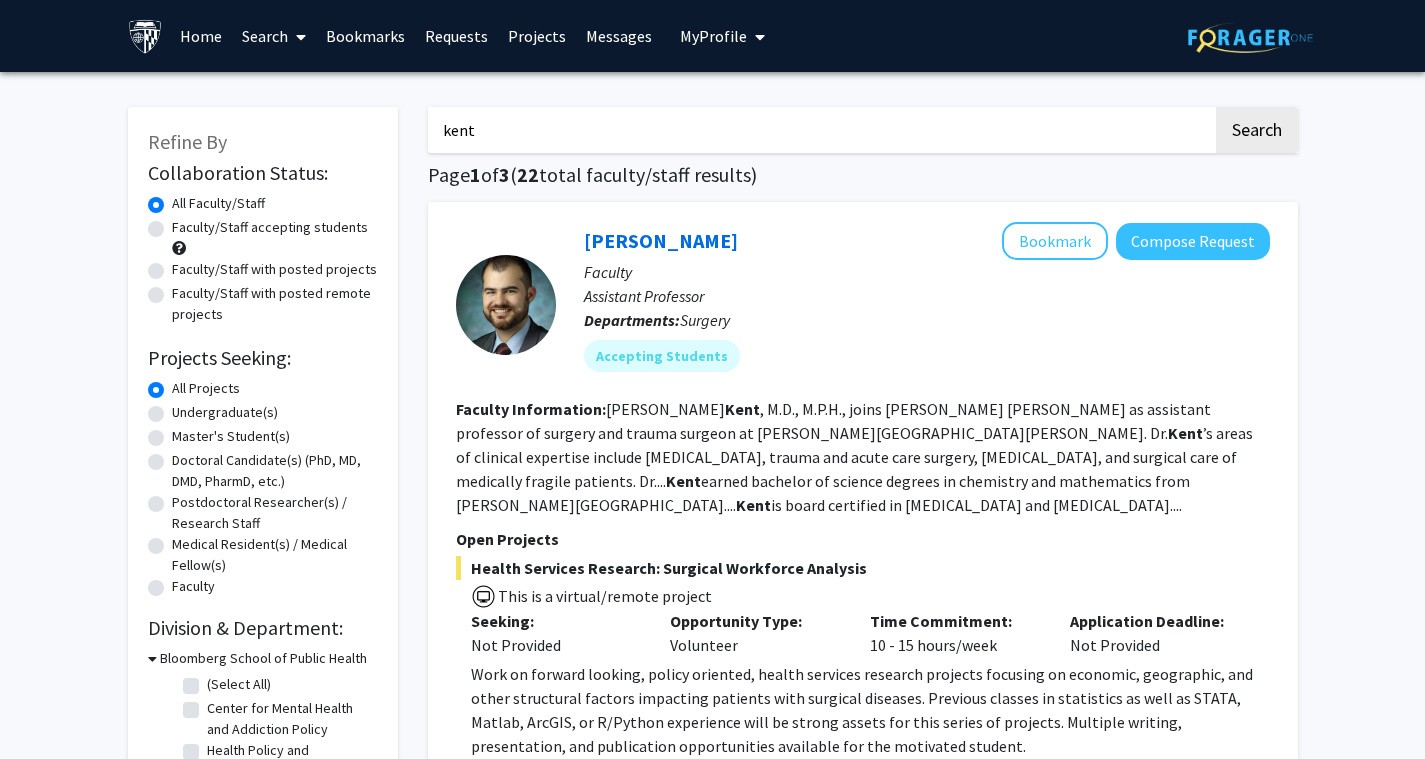 scroll, scrollTop: 0, scrollLeft: 0, axis: both 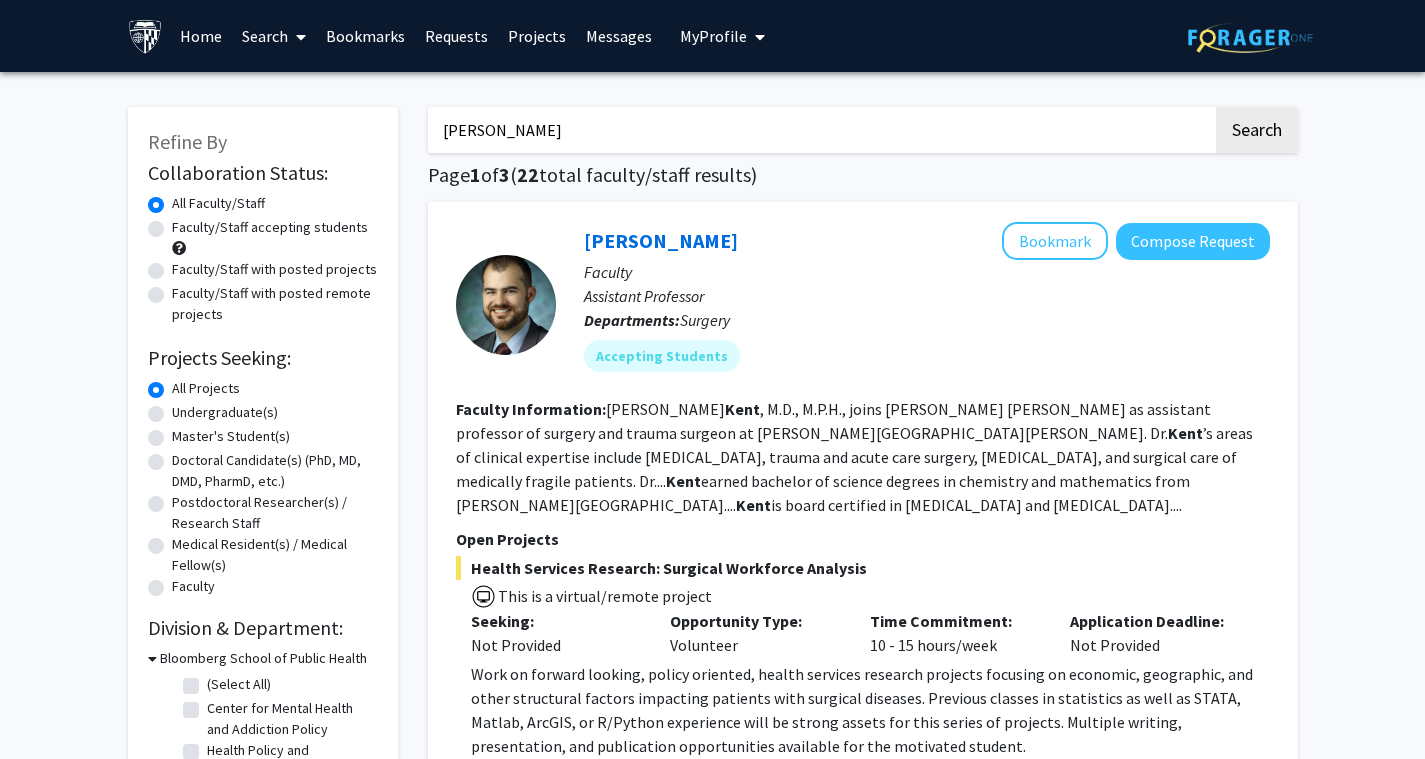 click on "Search" 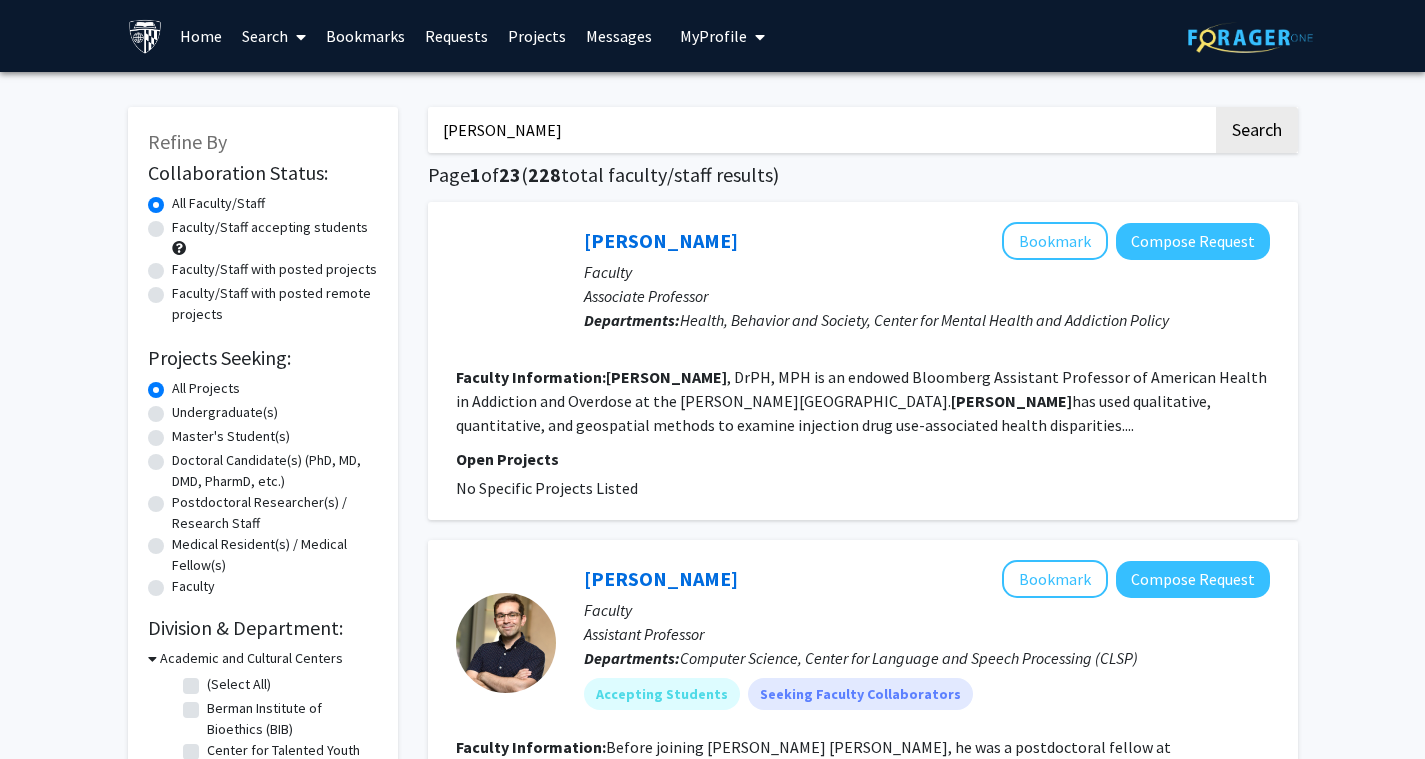 scroll, scrollTop: 0, scrollLeft: 0, axis: both 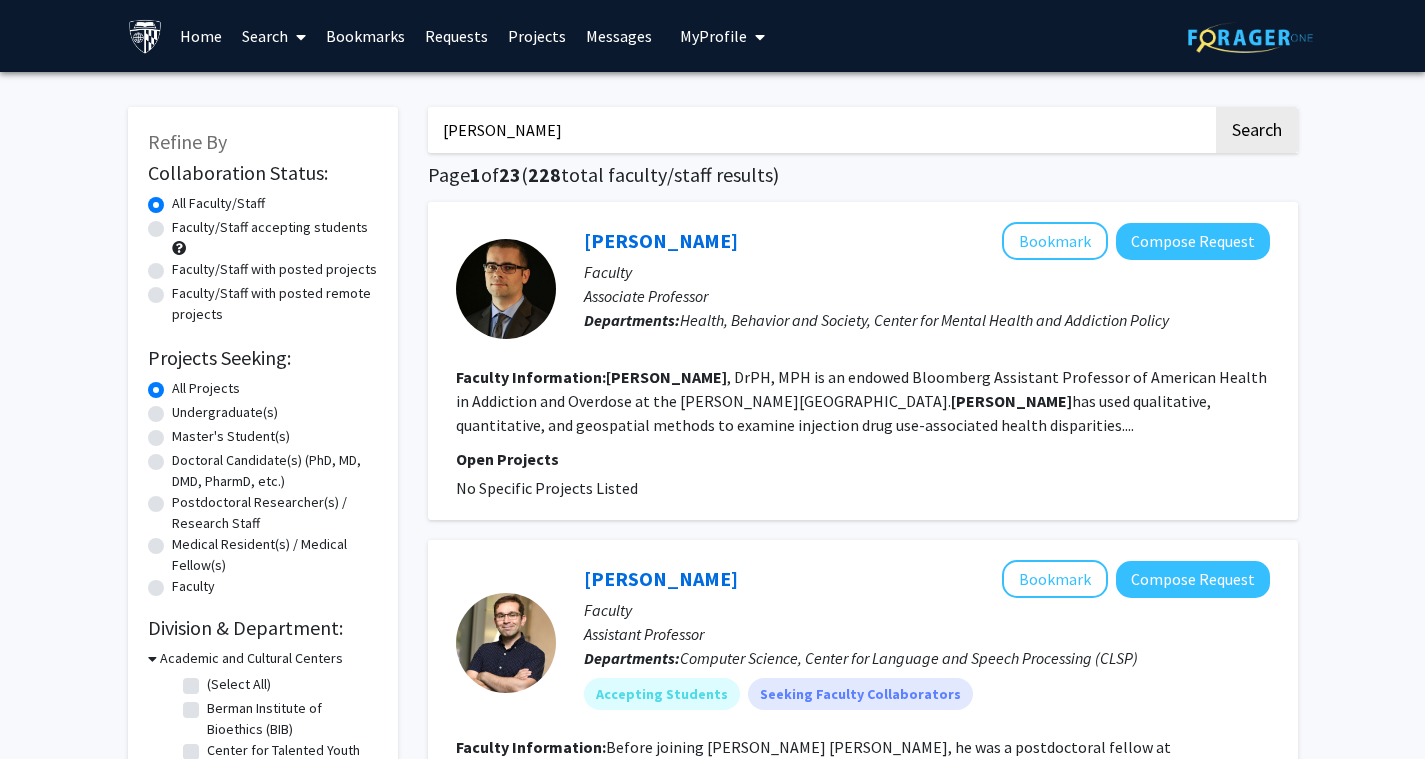 click on "[PERSON_NAME]" at bounding box center [820, 130] 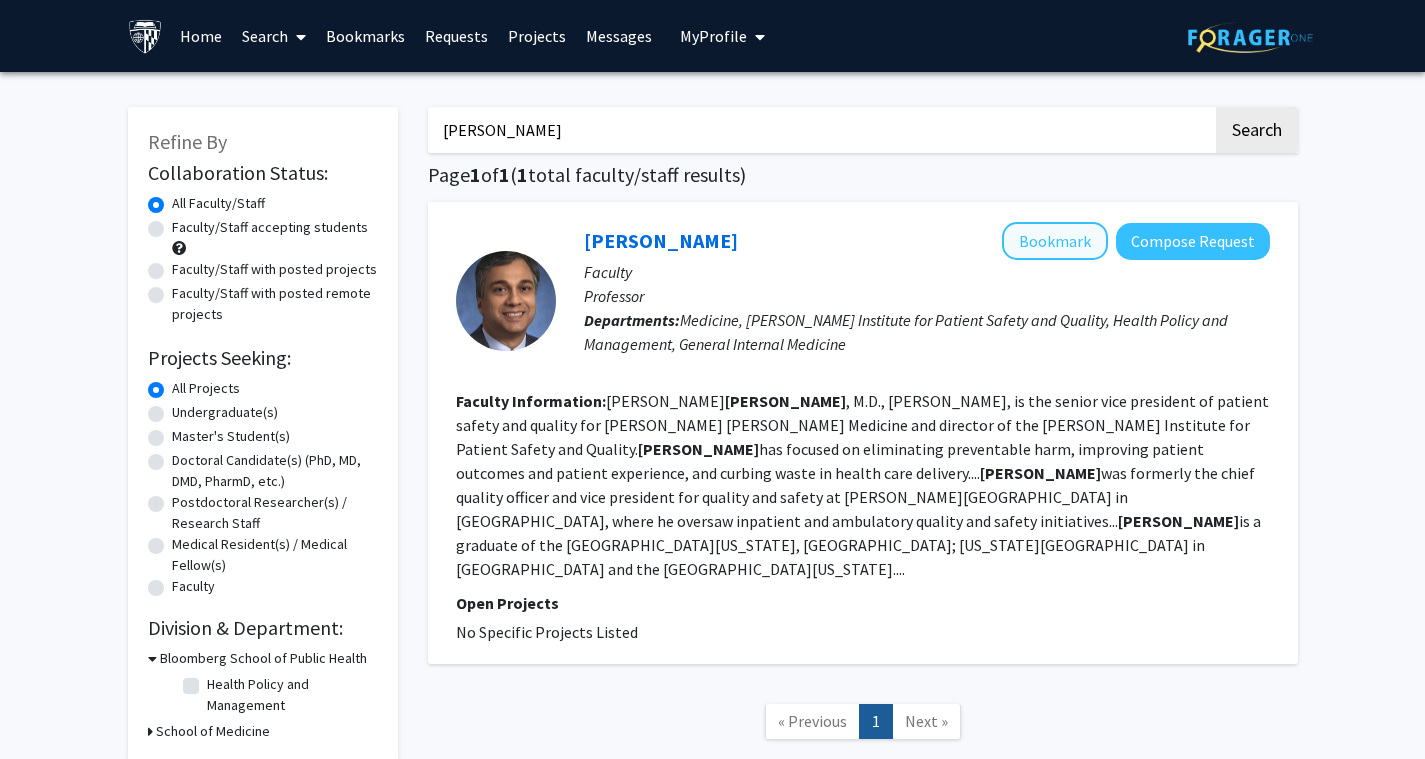 click on "Bookmark" 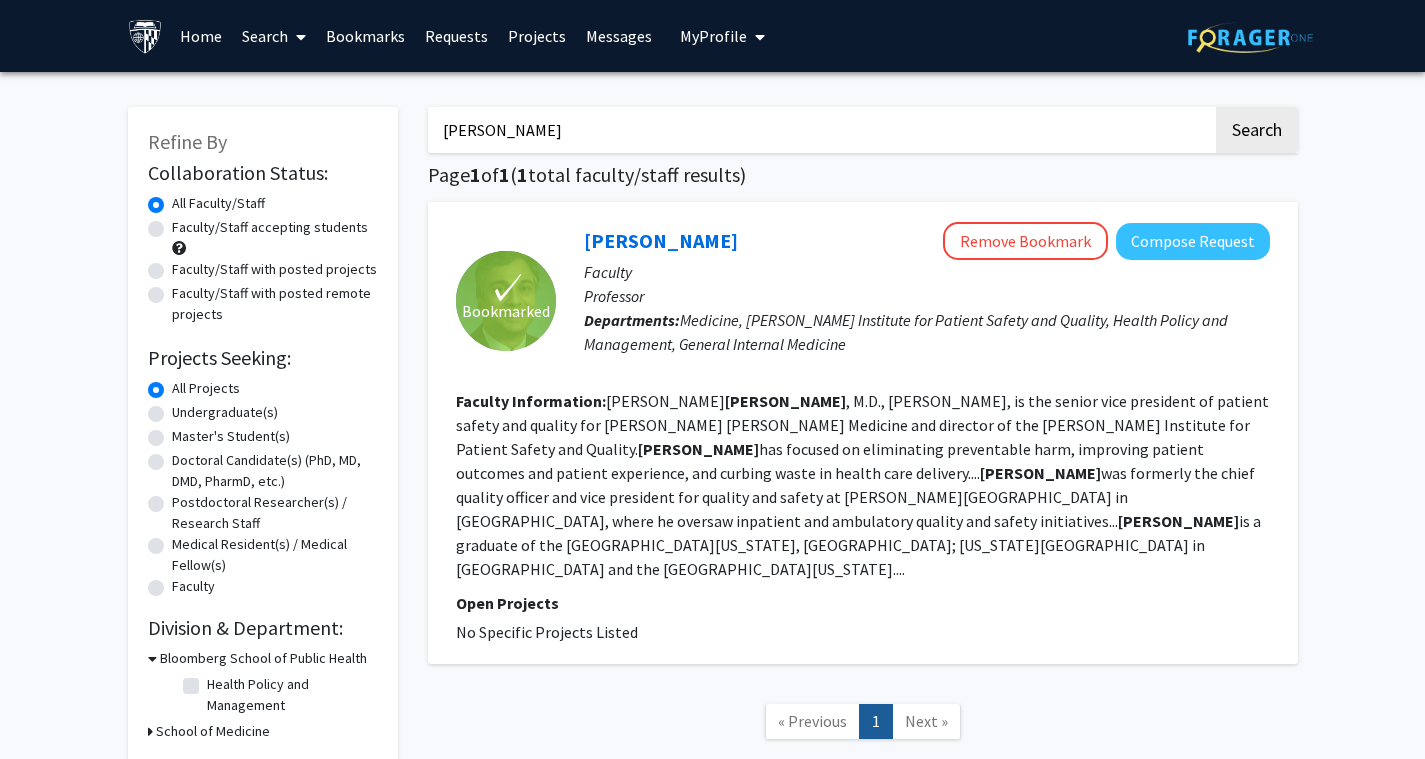 click on "[PERSON_NAME]" at bounding box center (820, 130) 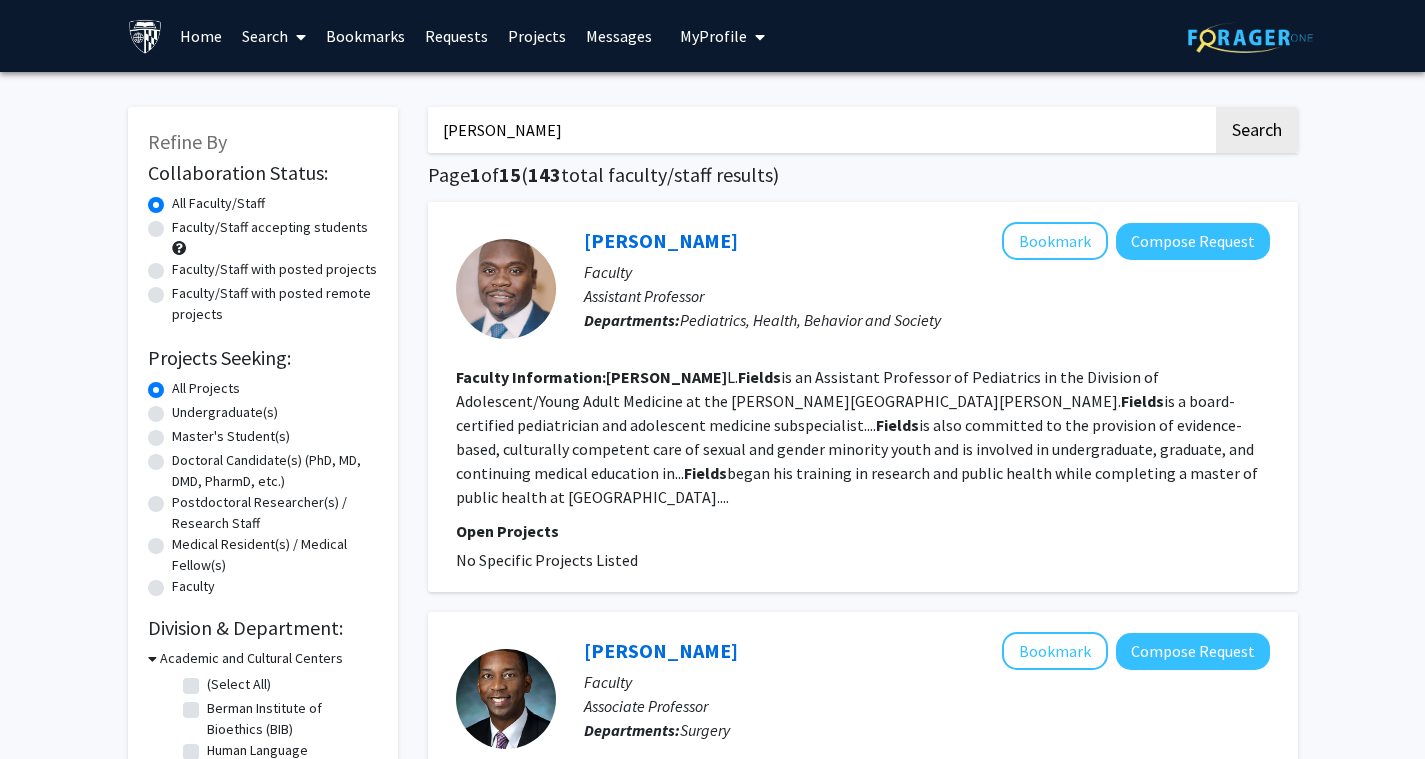 drag, startPoint x: 576, startPoint y: 134, endPoint x: 247, endPoint y: 126, distance: 329.09726 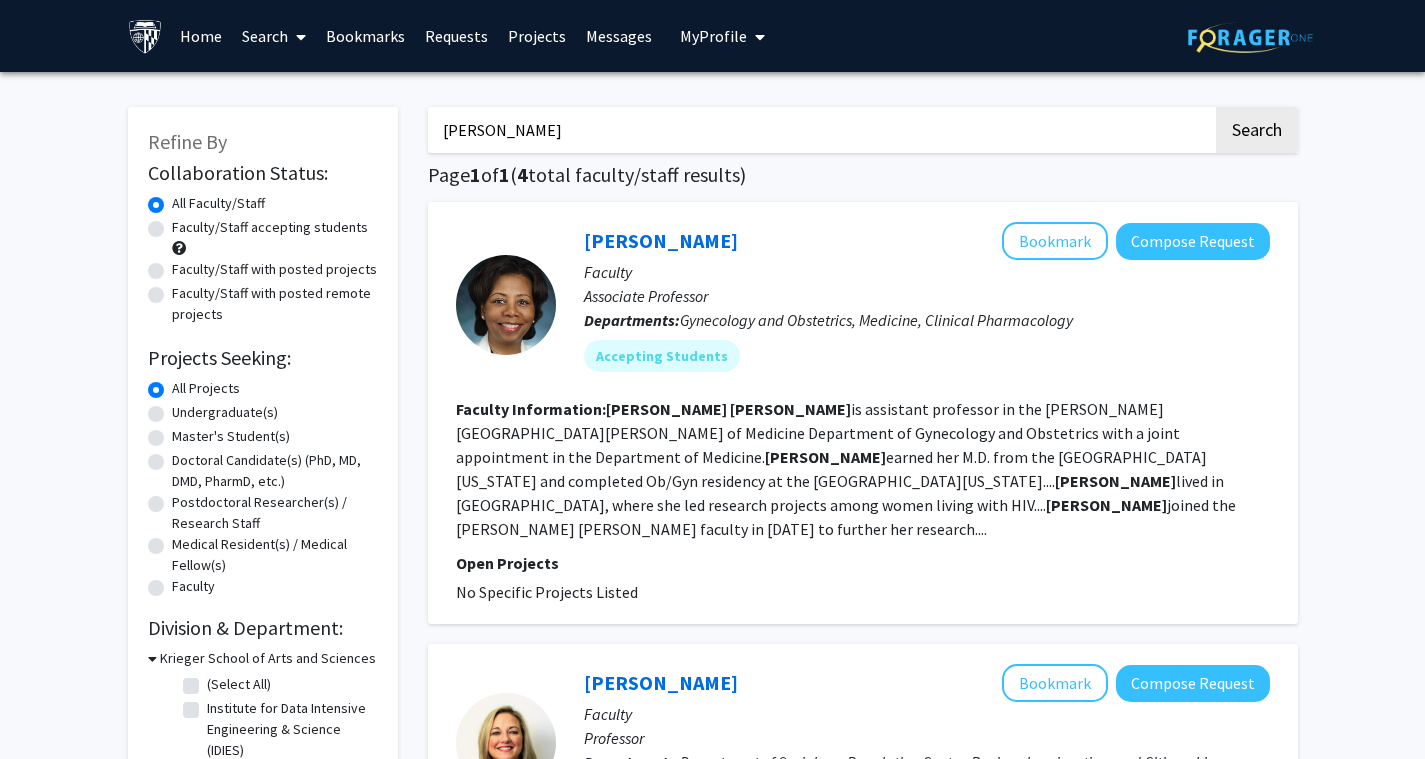 drag, startPoint x: 571, startPoint y: 132, endPoint x: 380, endPoint y: 134, distance: 191.01047 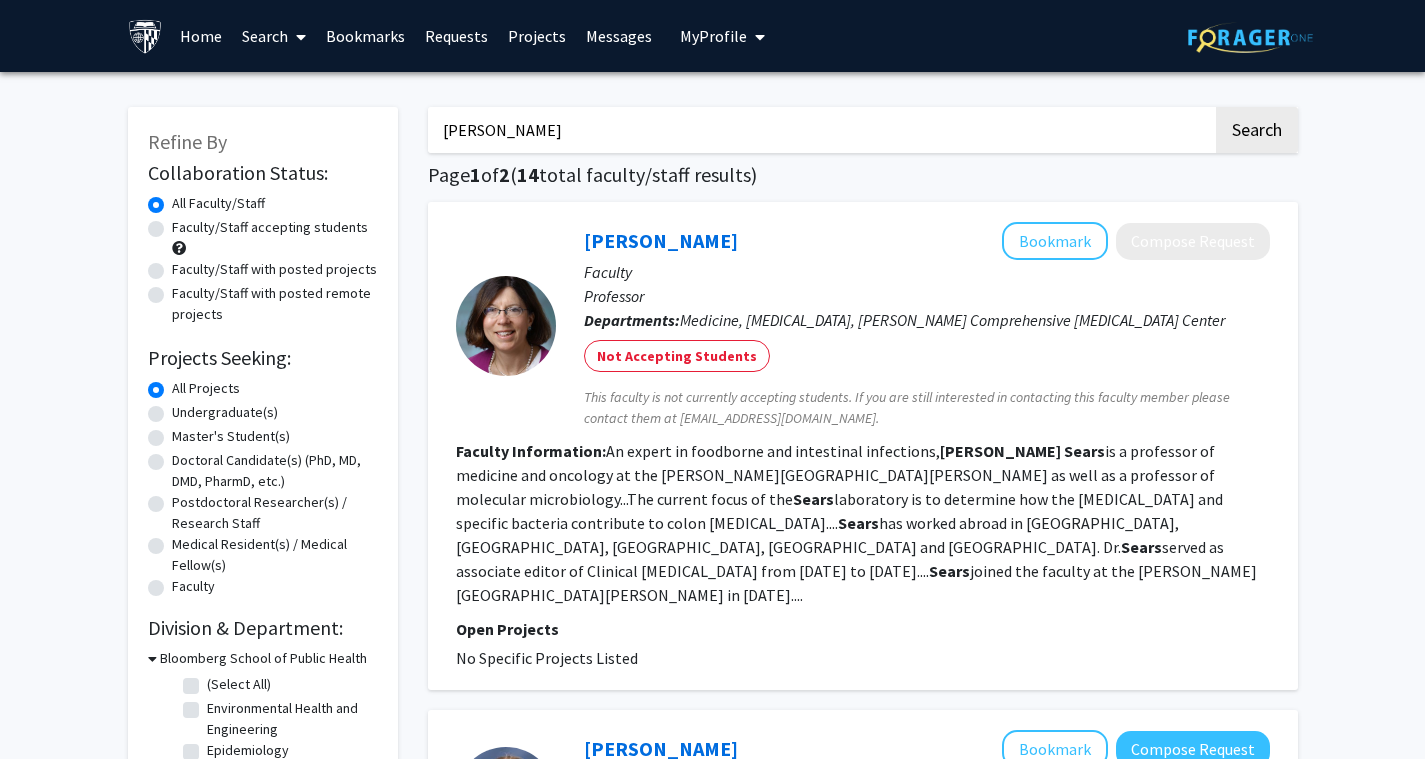 drag, startPoint x: 546, startPoint y: 140, endPoint x: 328, endPoint y: 140, distance: 218 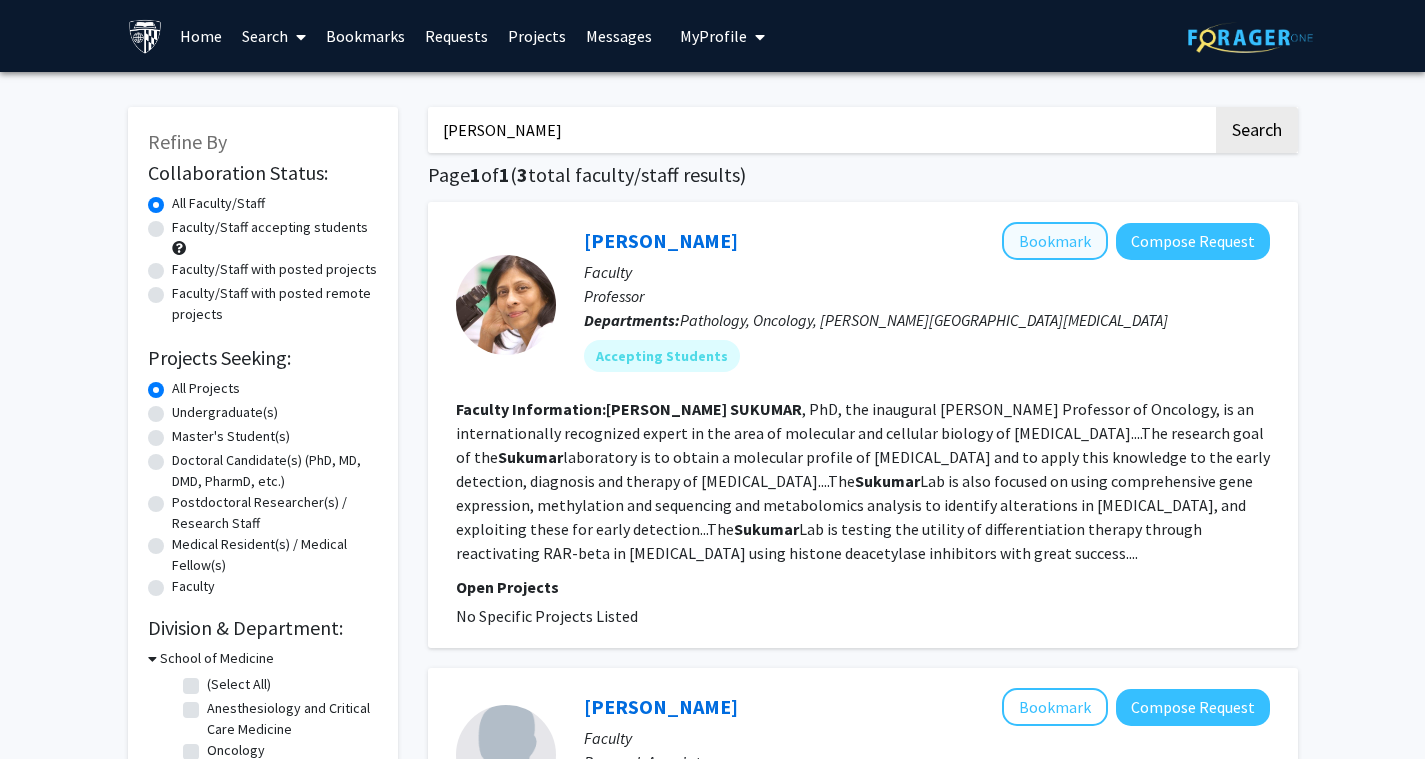 click on "Bookmark" 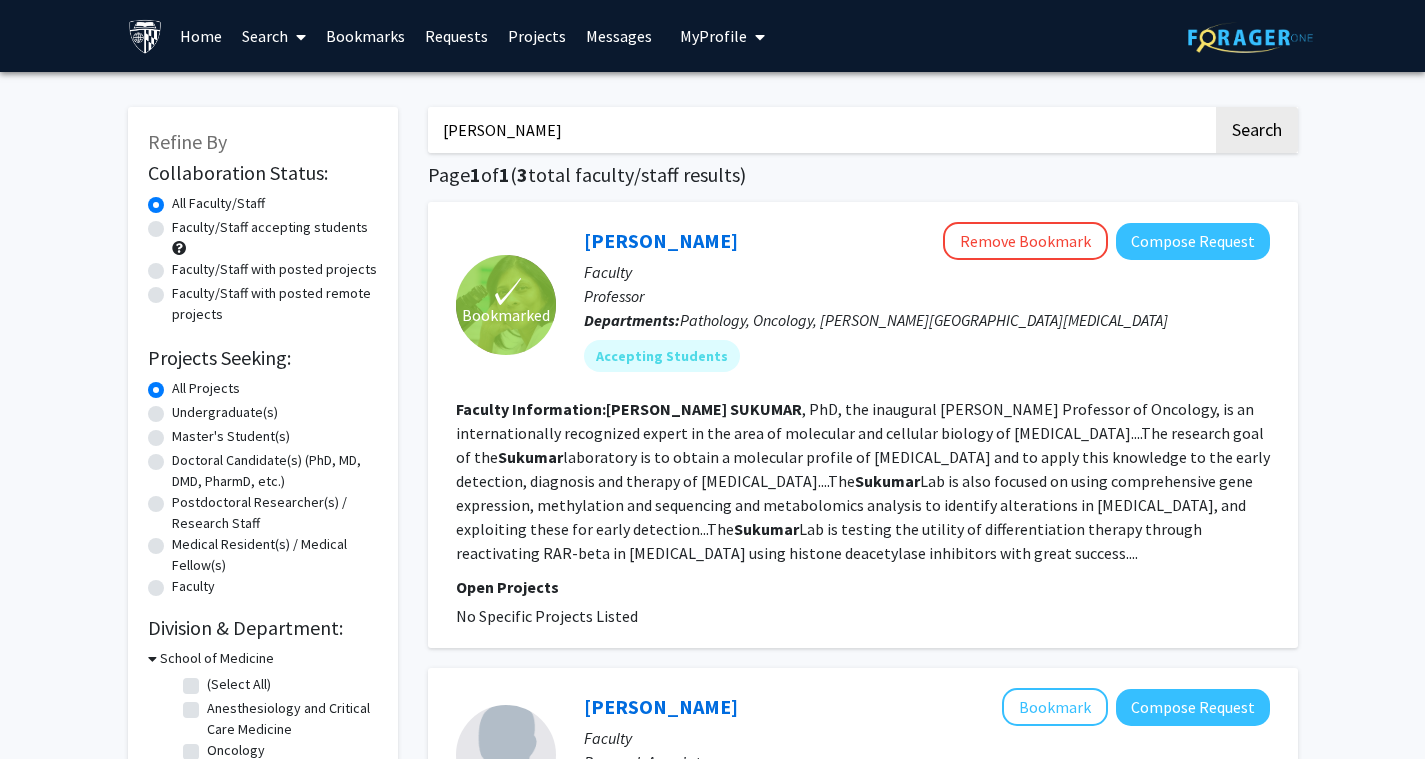 click on "[PERSON_NAME]" at bounding box center [820, 130] 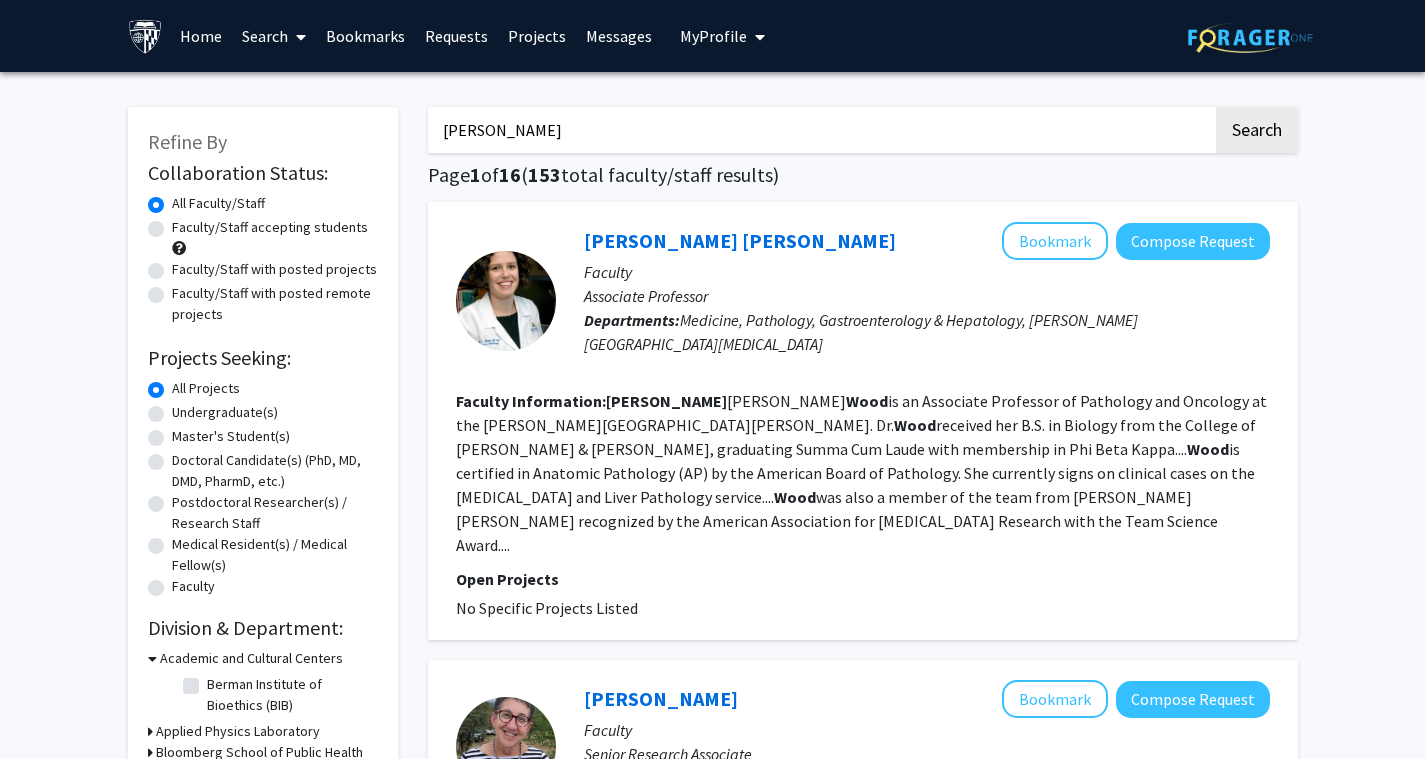 drag, startPoint x: 542, startPoint y: 132, endPoint x: 395, endPoint y: 132, distance: 147 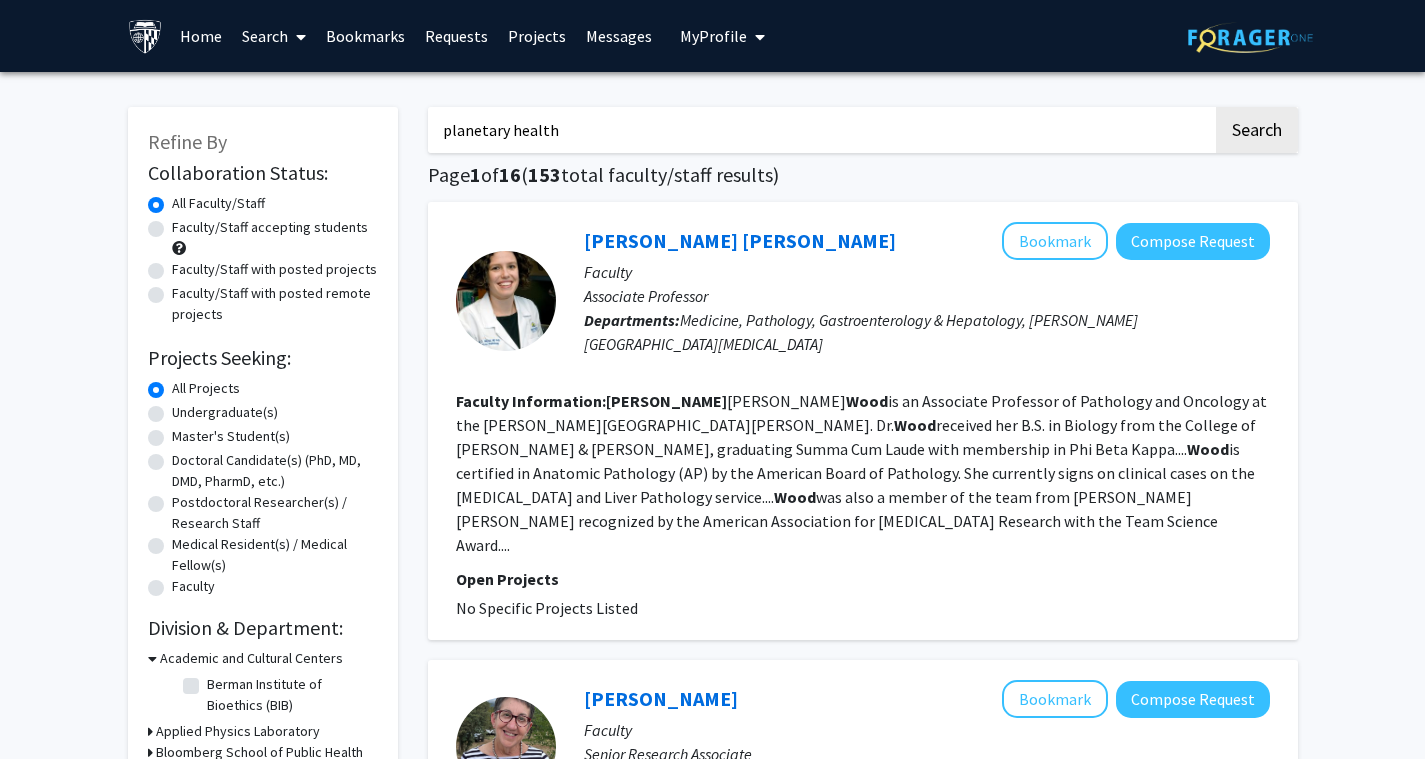type on "planetary health" 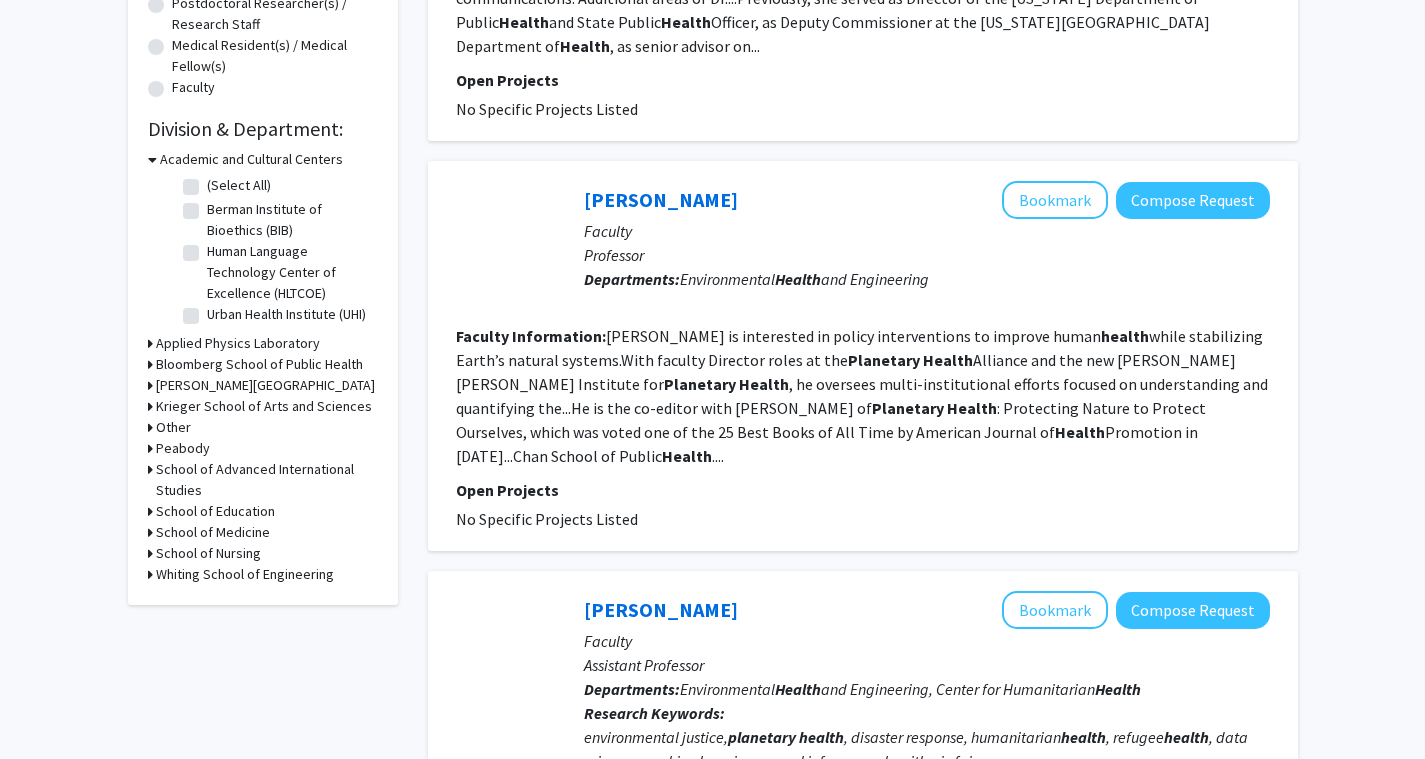 scroll, scrollTop: 511, scrollLeft: 0, axis: vertical 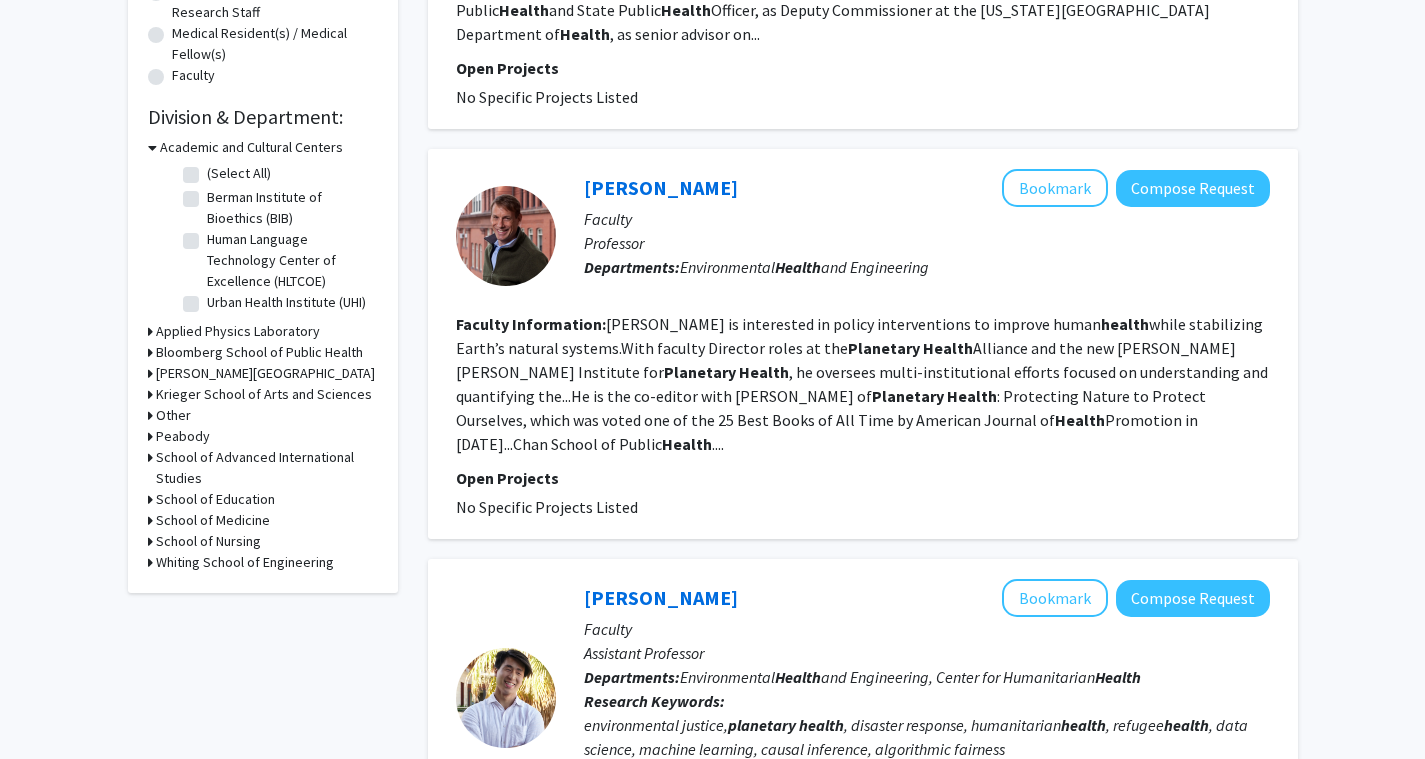 click on "School of Medicine" at bounding box center [213, 520] 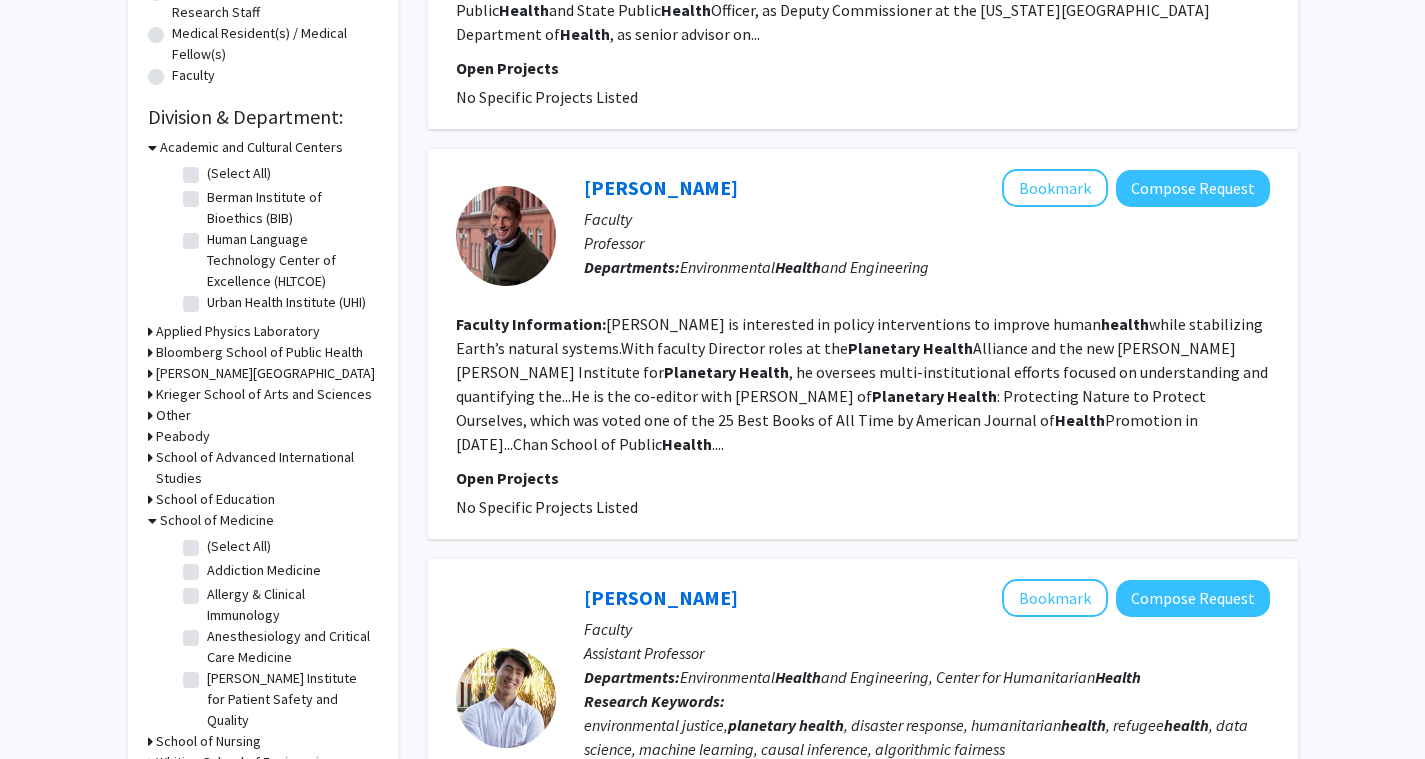 click on "(Select All)" 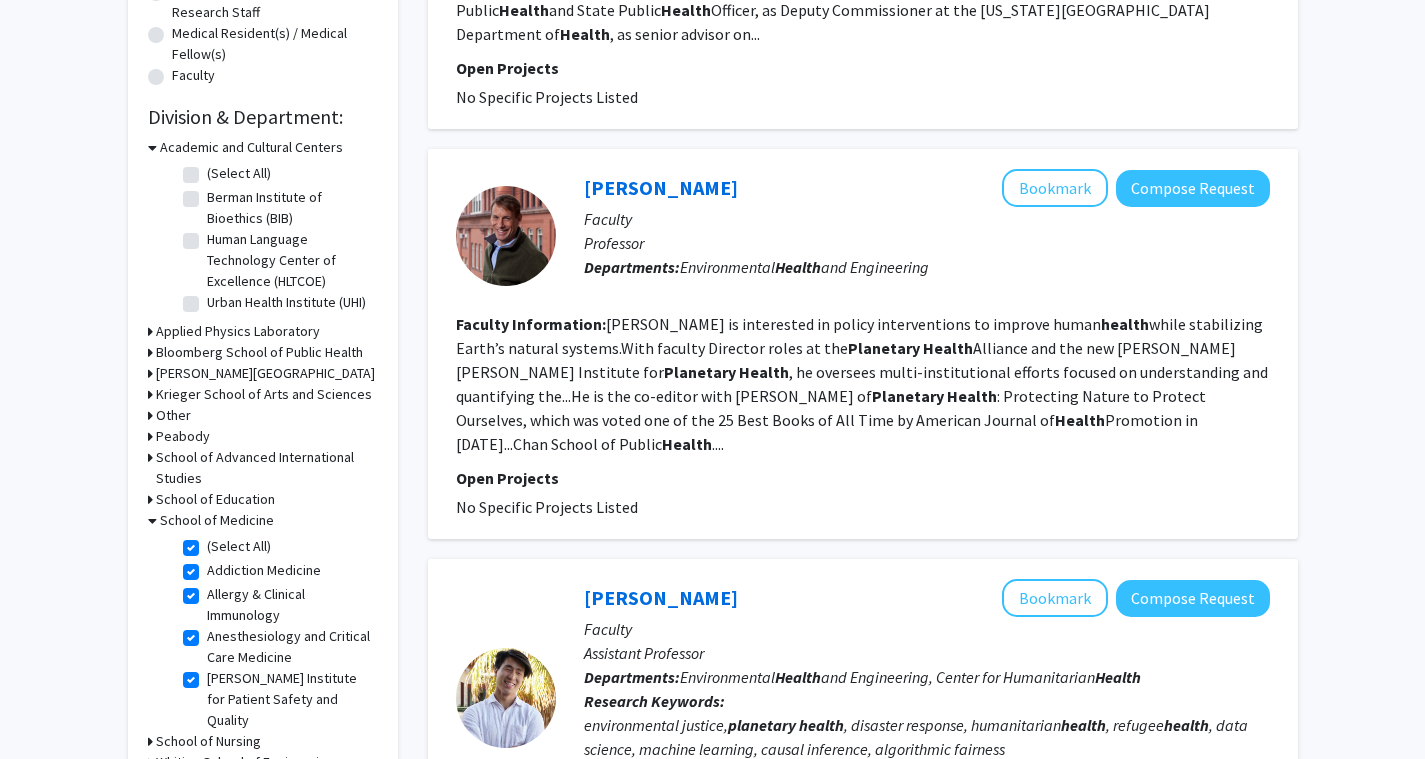 checkbox on "true" 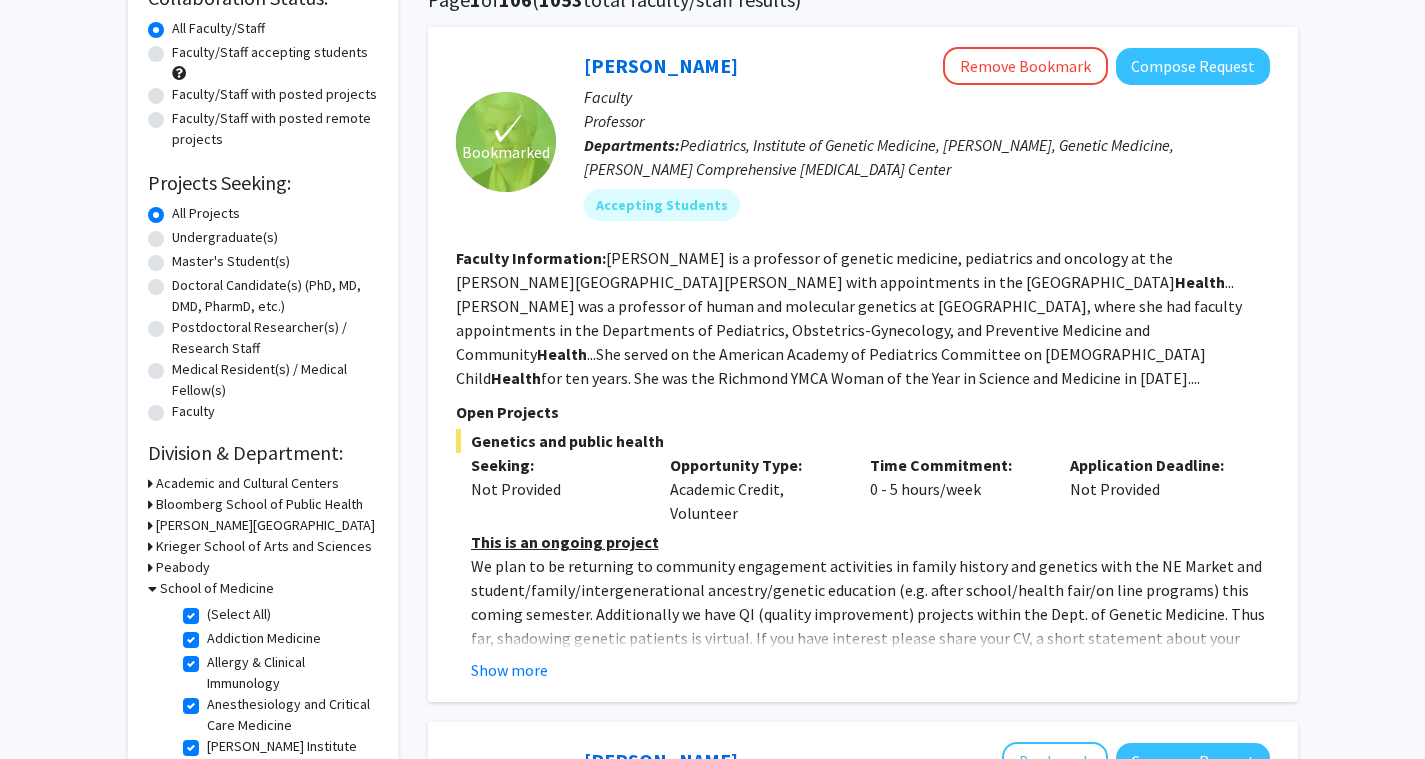 scroll, scrollTop: 179, scrollLeft: 0, axis: vertical 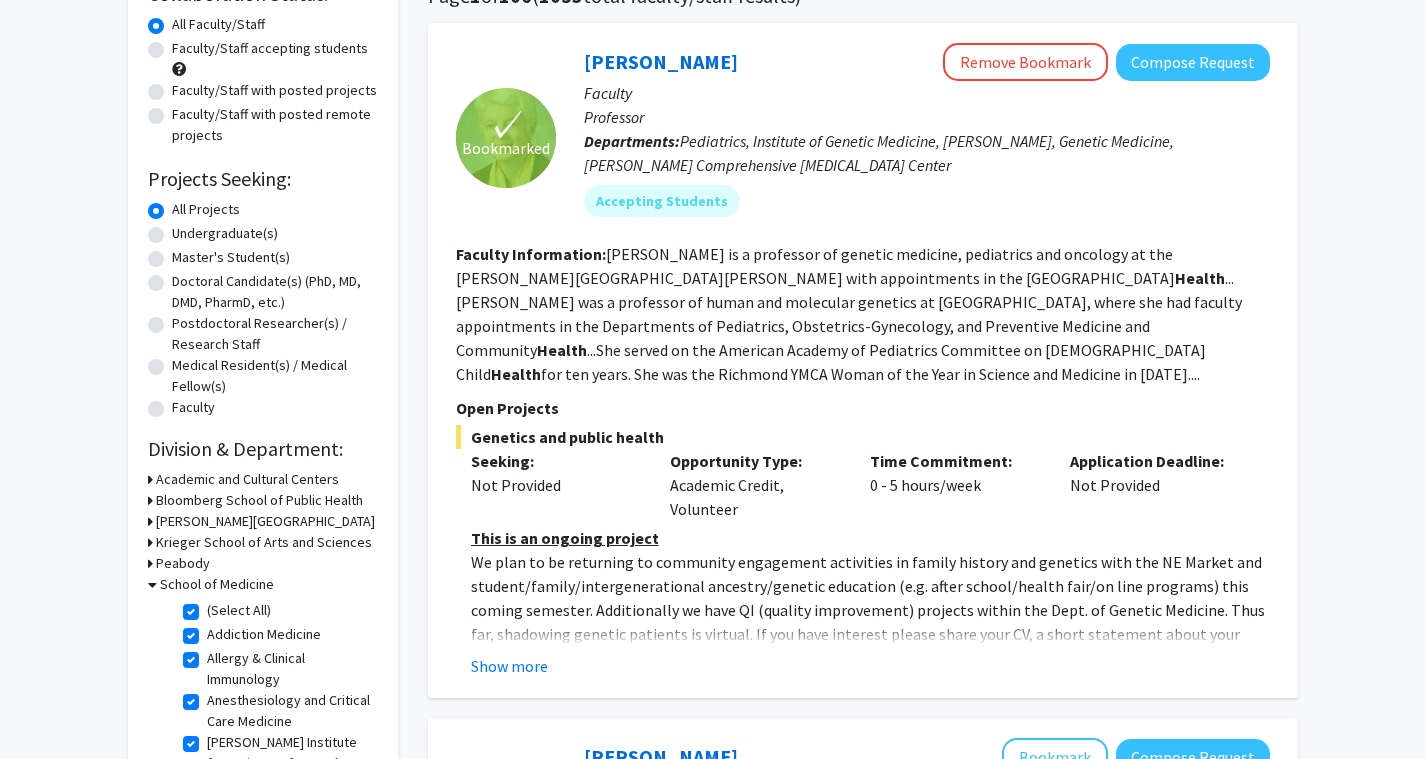 click on "Show more" 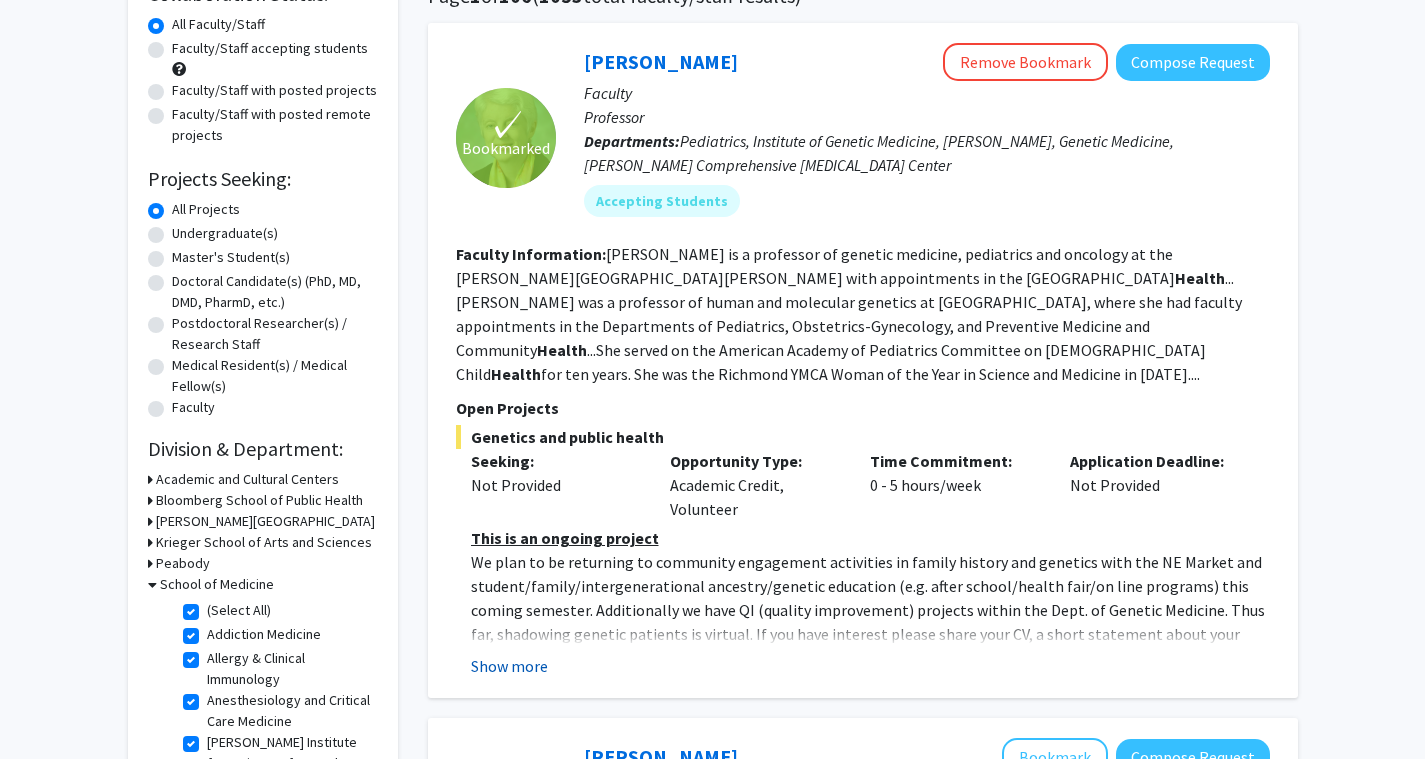 click on "Show more" 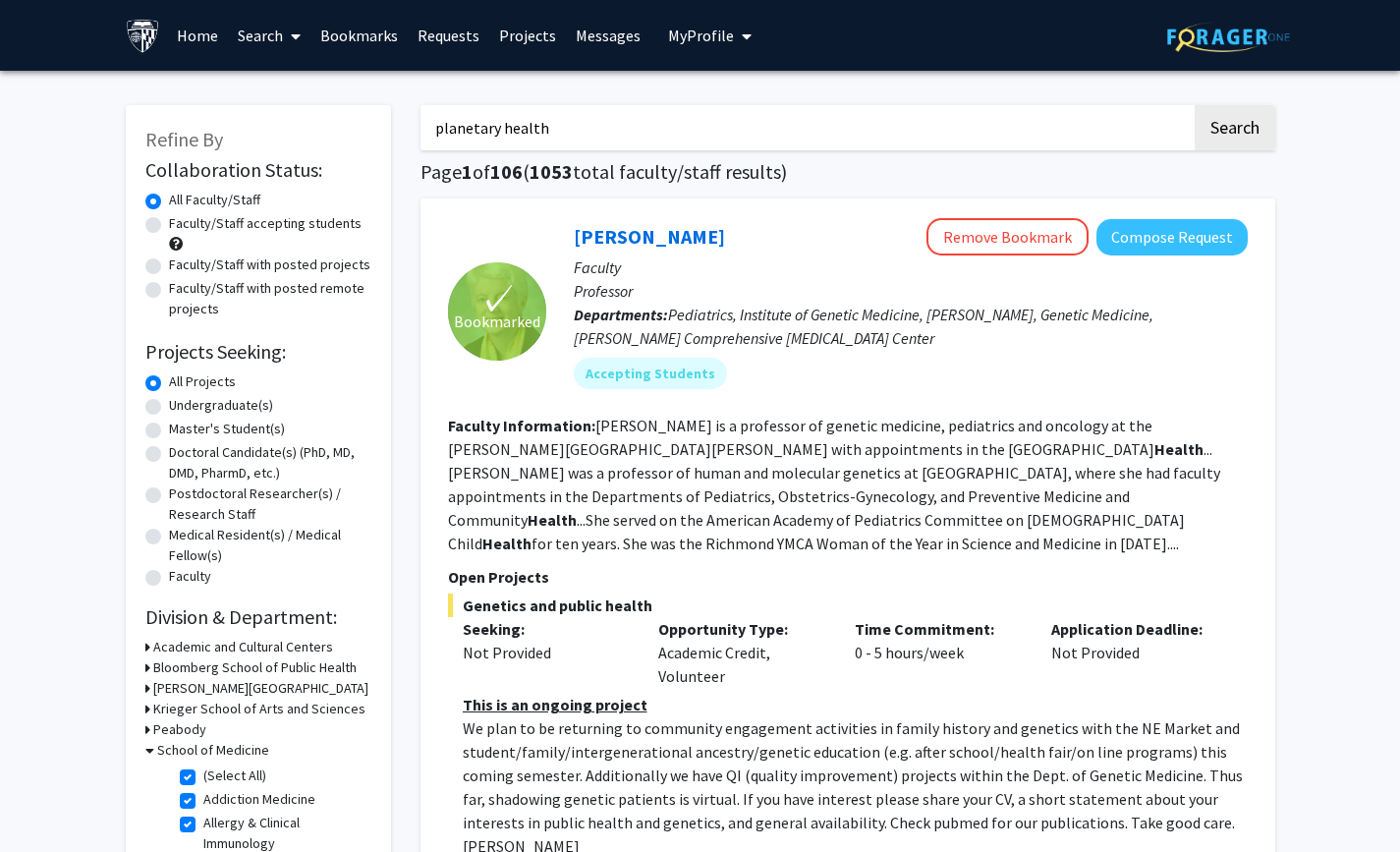 scroll, scrollTop: 0, scrollLeft: 0, axis: both 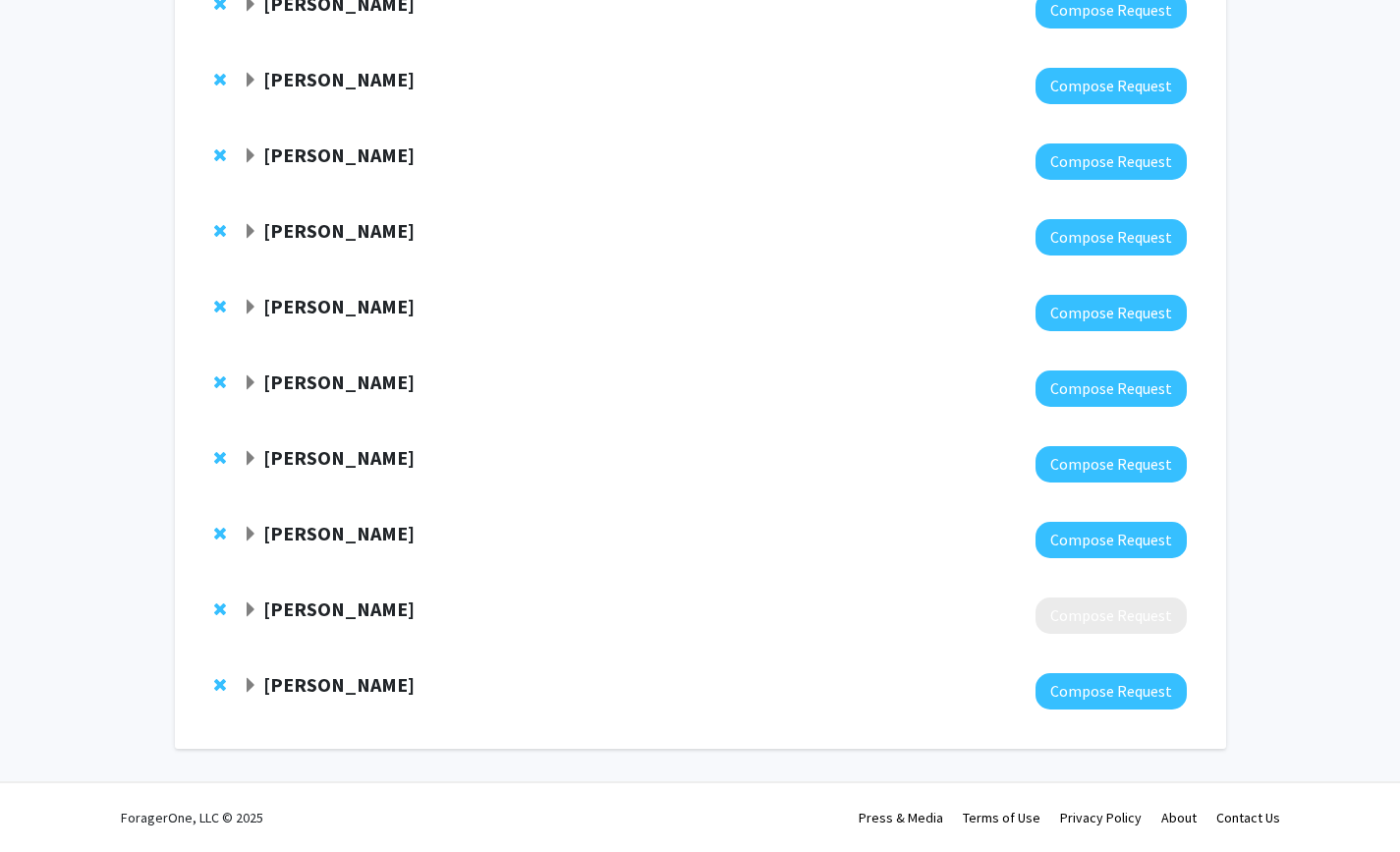 click 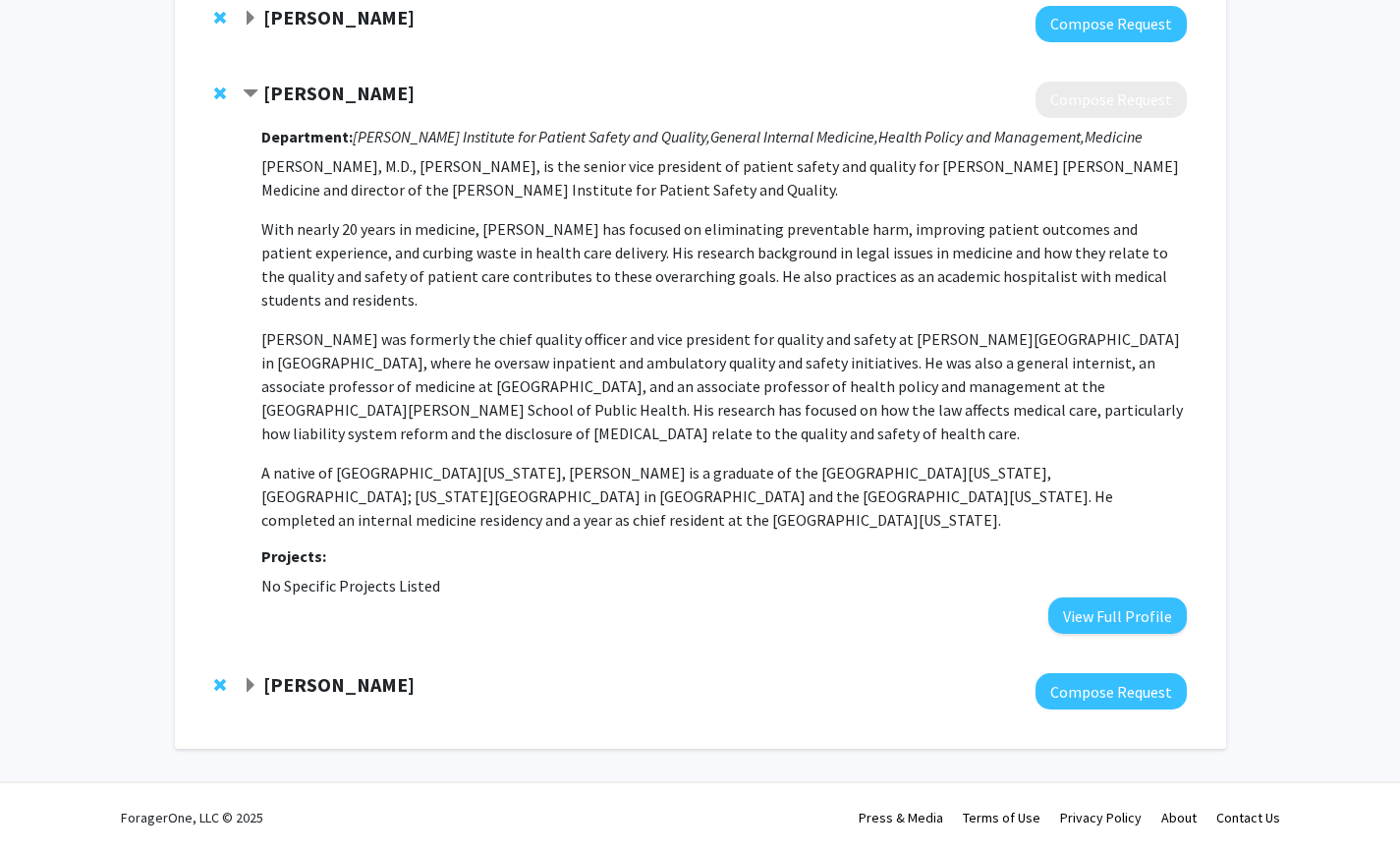 scroll, scrollTop: 838, scrollLeft: 0, axis: vertical 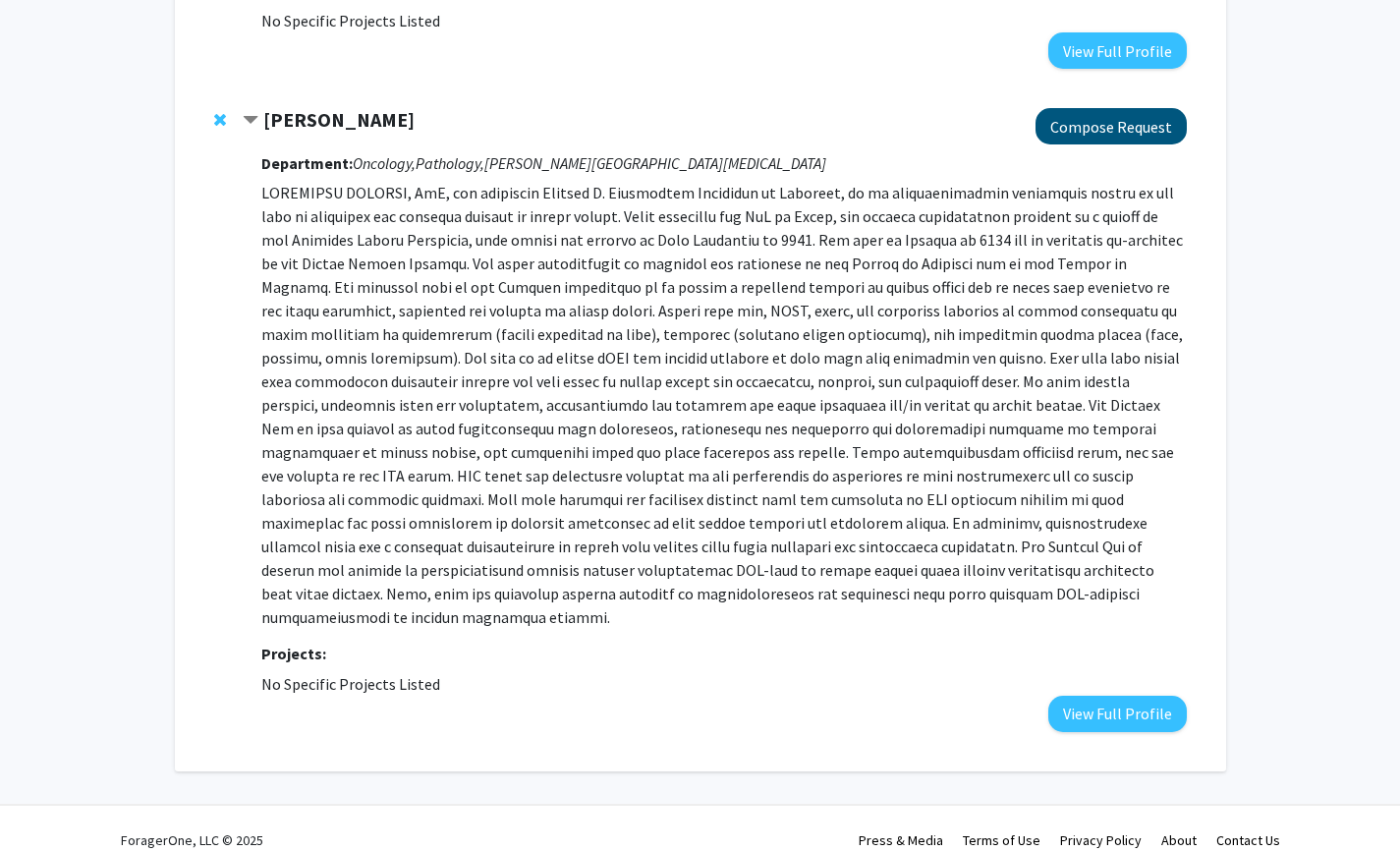 click on "Compose Request" 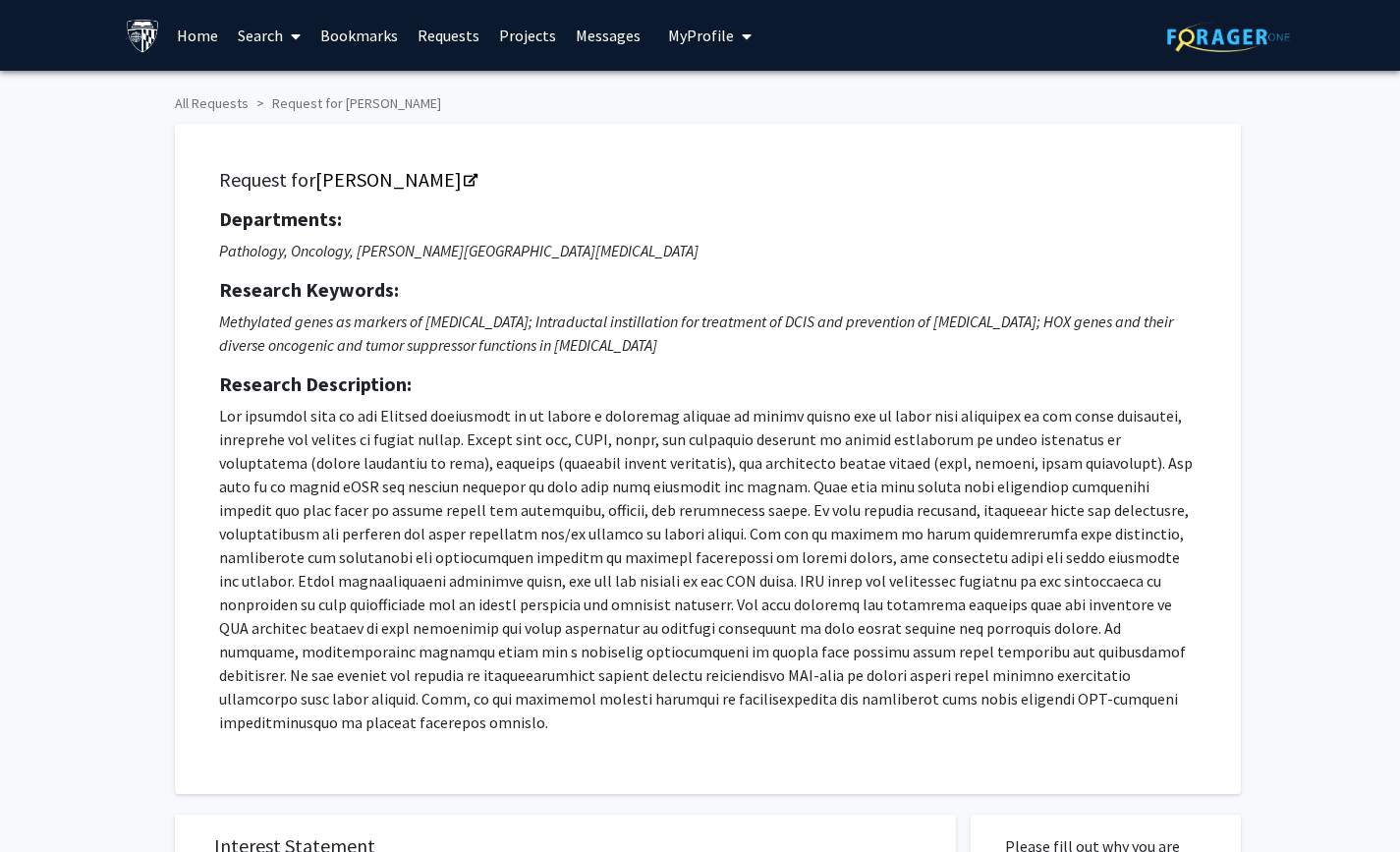 scroll, scrollTop: 0, scrollLeft: 0, axis: both 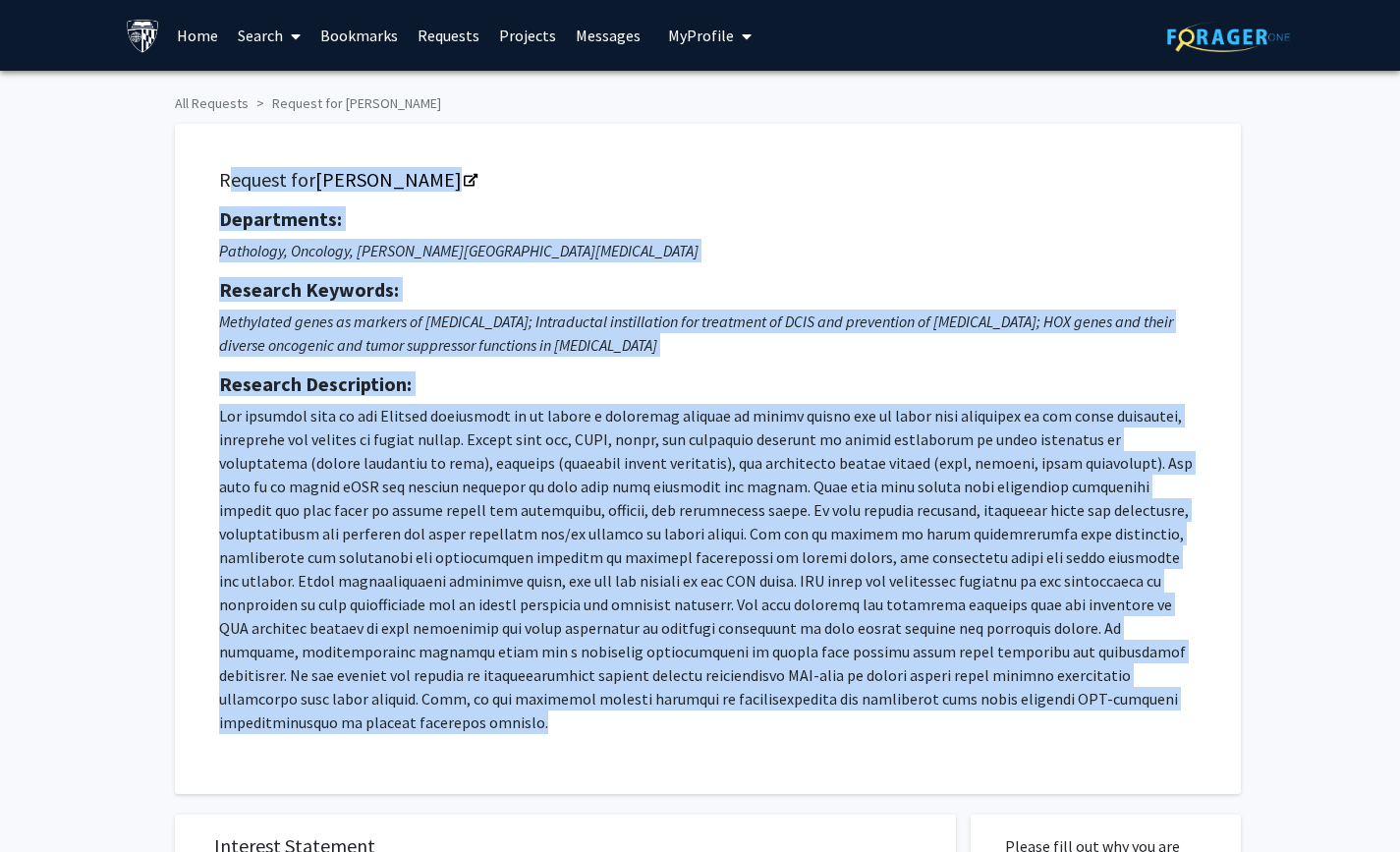drag, startPoint x: 215, startPoint y: 183, endPoint x: 982, endPoint y: 711, distance: 931.1675 